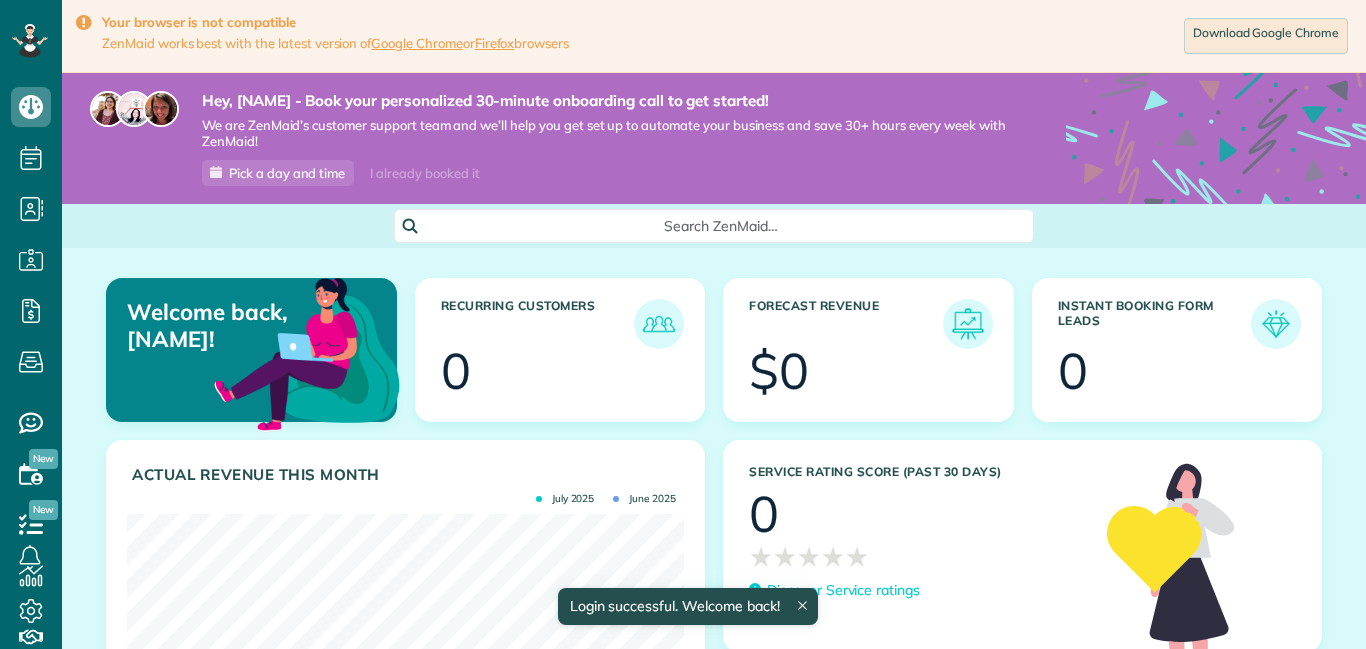 scroll, scrollTop: 0, scrollLeft: 0, axis: both 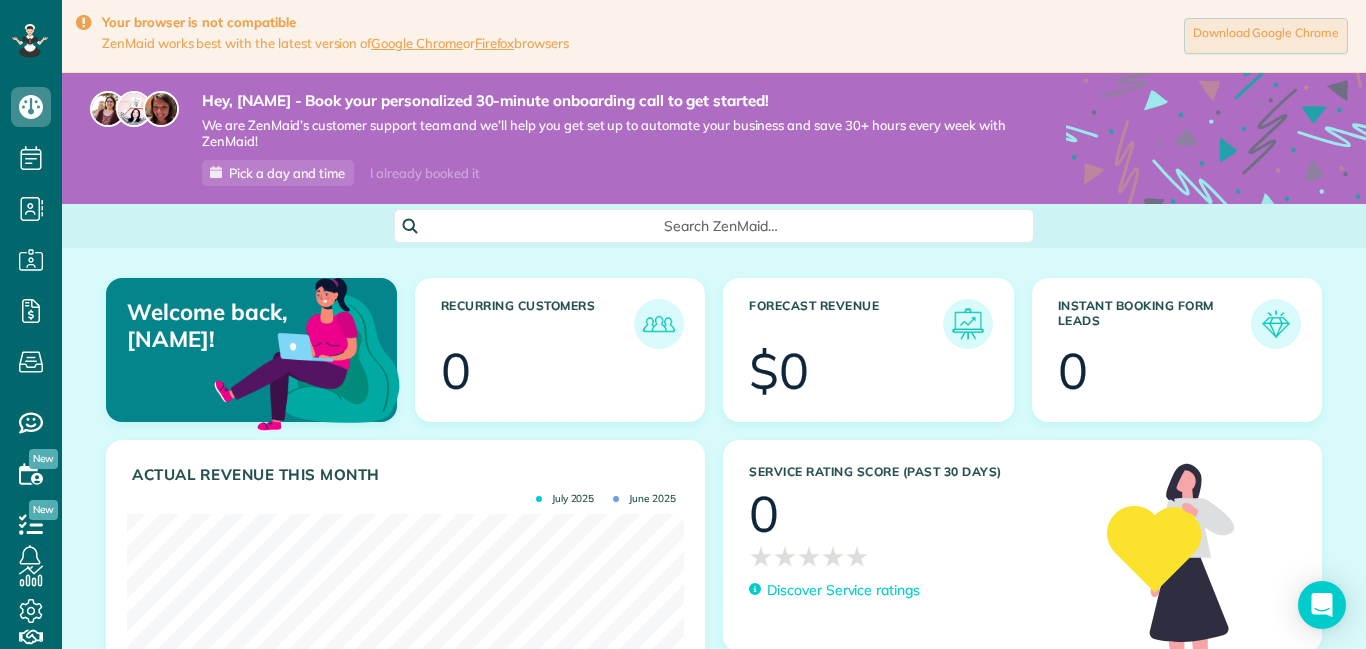 click on "Download Google Chrome" at bounding box center [1266, 36] 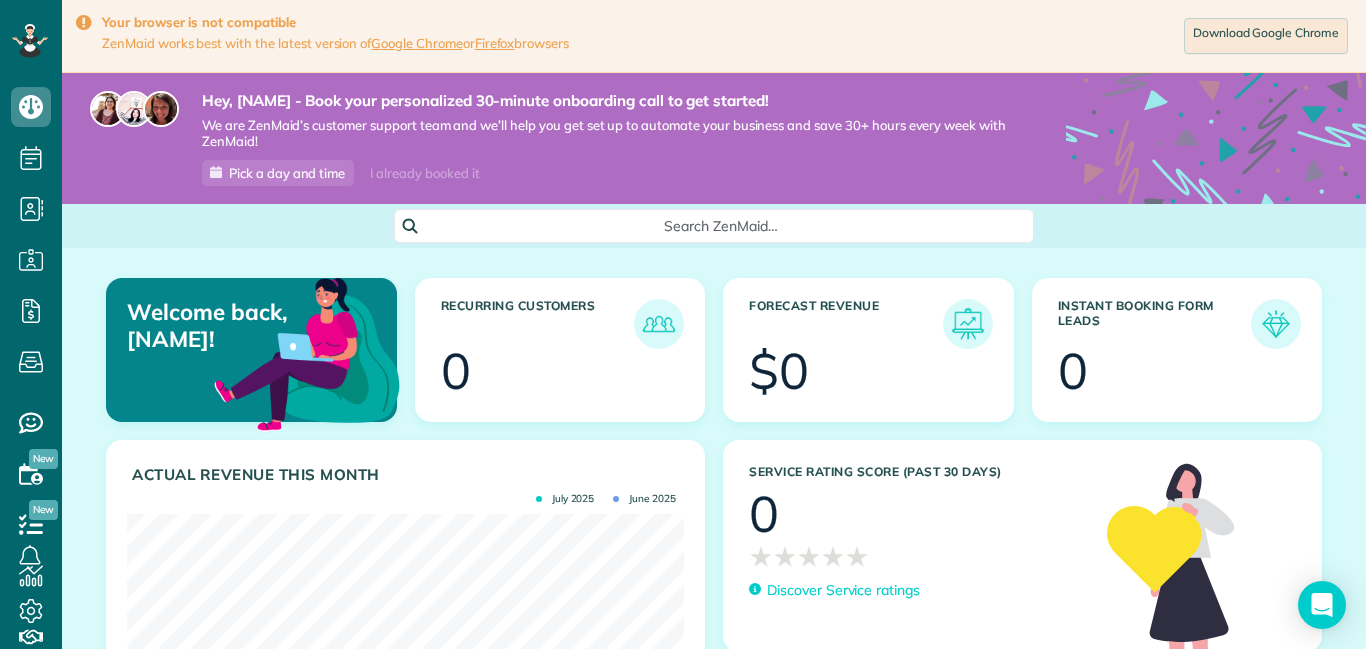 click at bounding box center (83, 23) 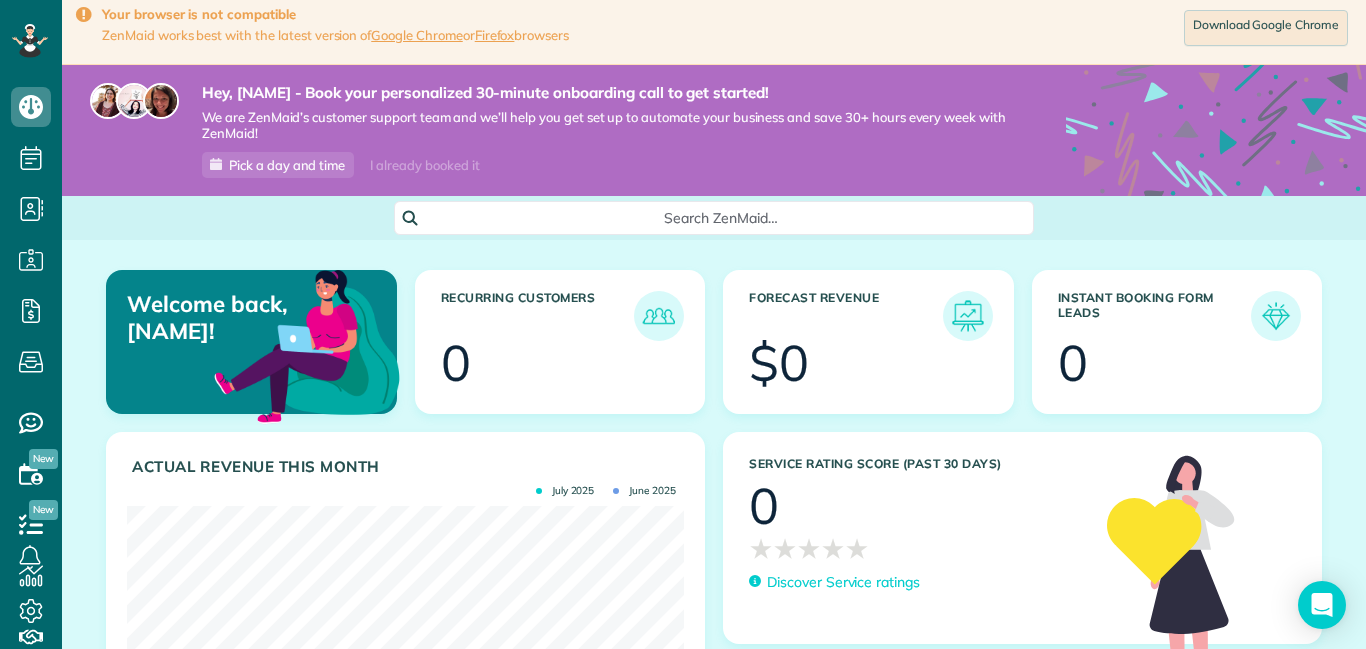 scroll, scrollTop: 10, scrollLeft: 0, axis: vertical 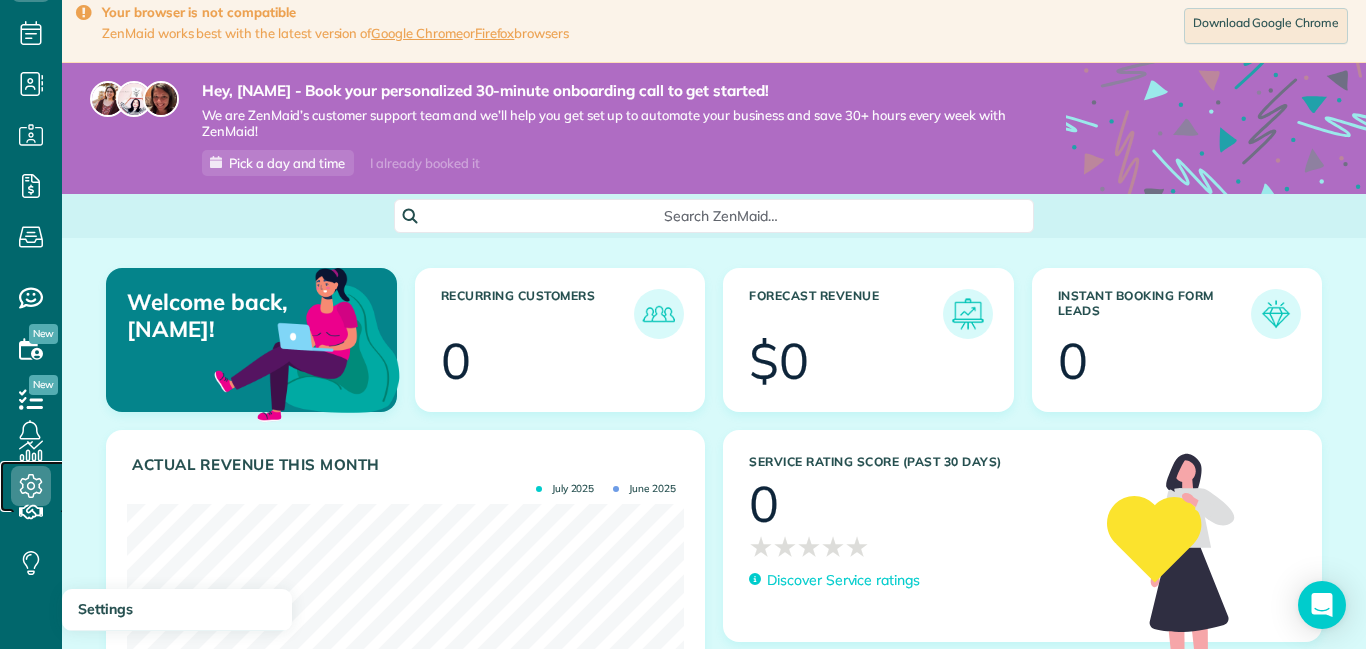 click 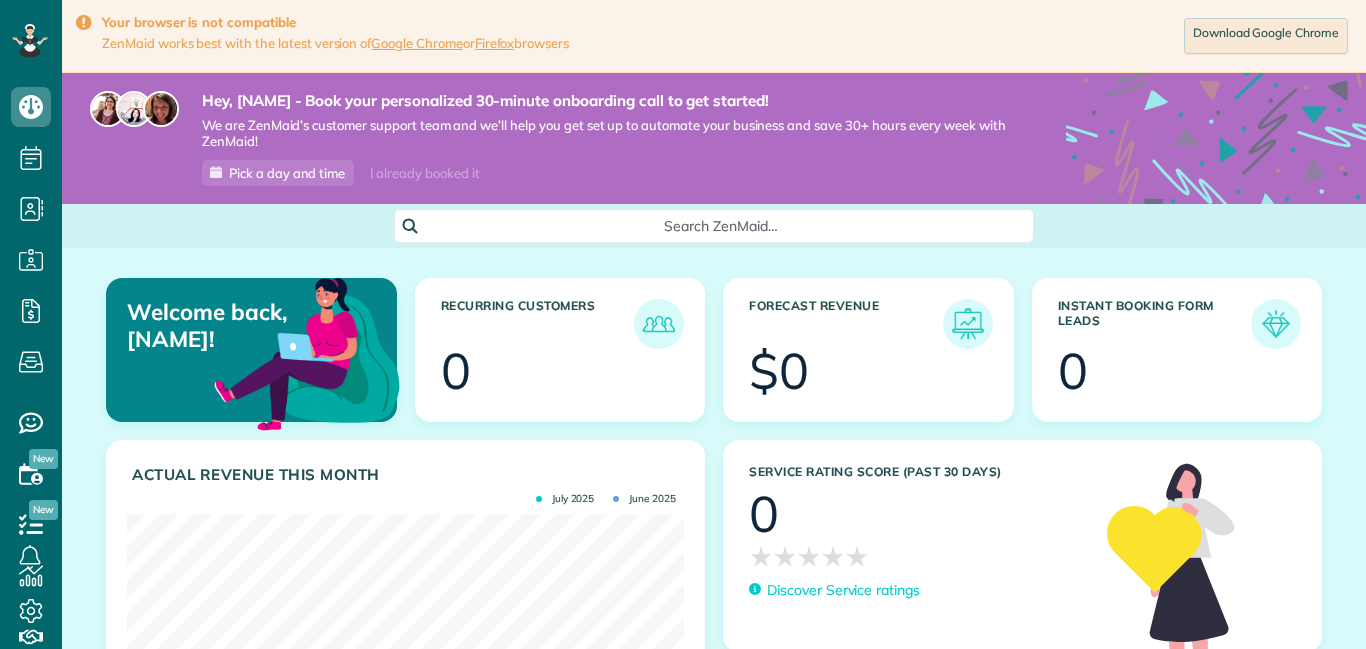 scroll, scrollTop: 0, scrollLeft: 0, axis: both 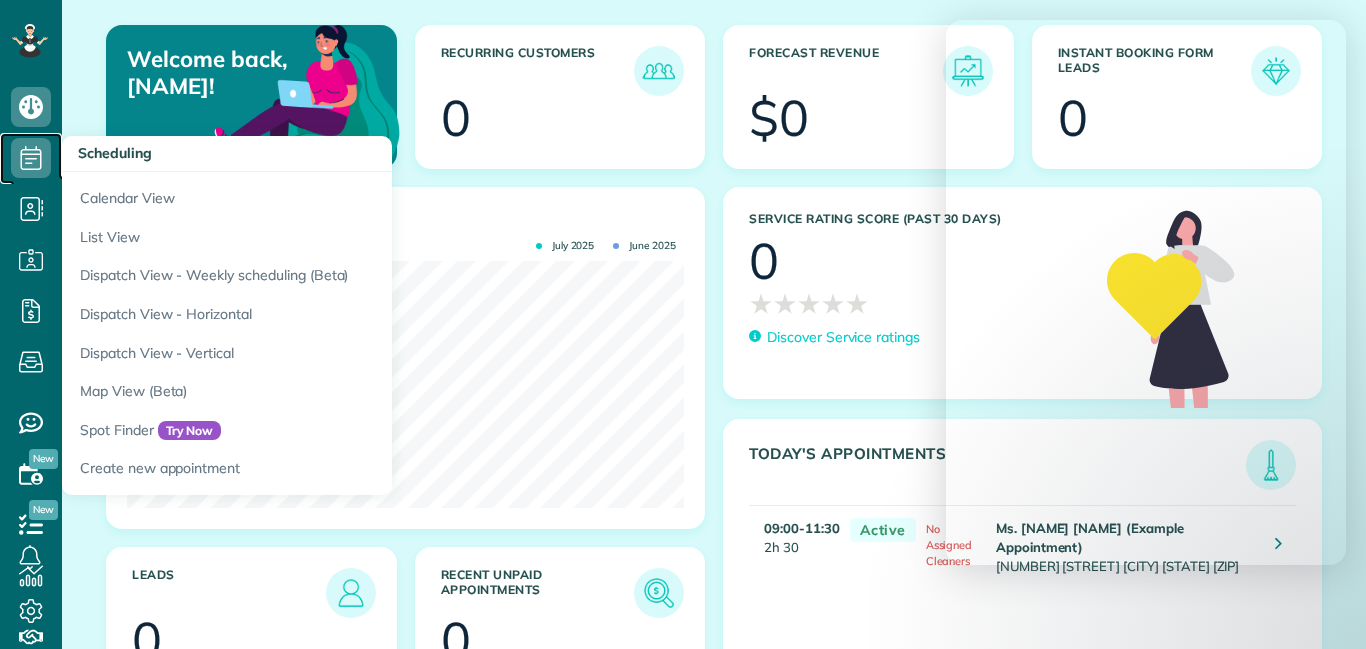 click 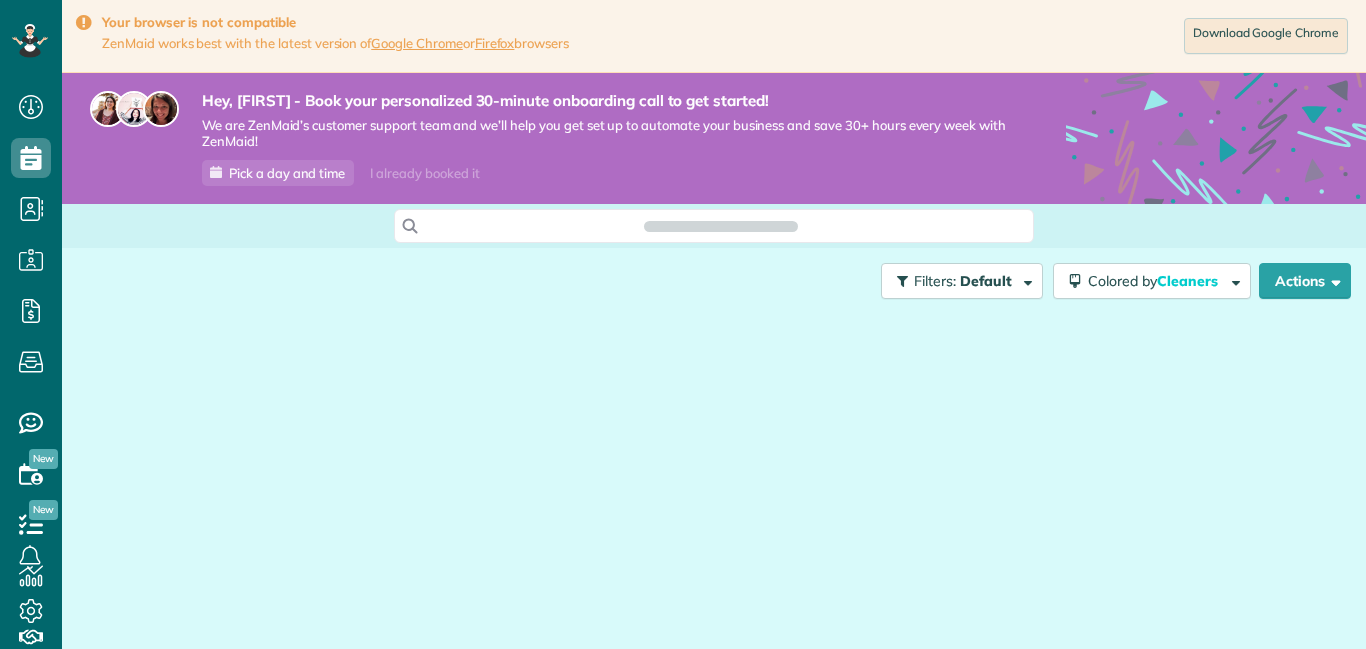 scroll, scrollTop: 0, scrollLeft: 0, axis: both 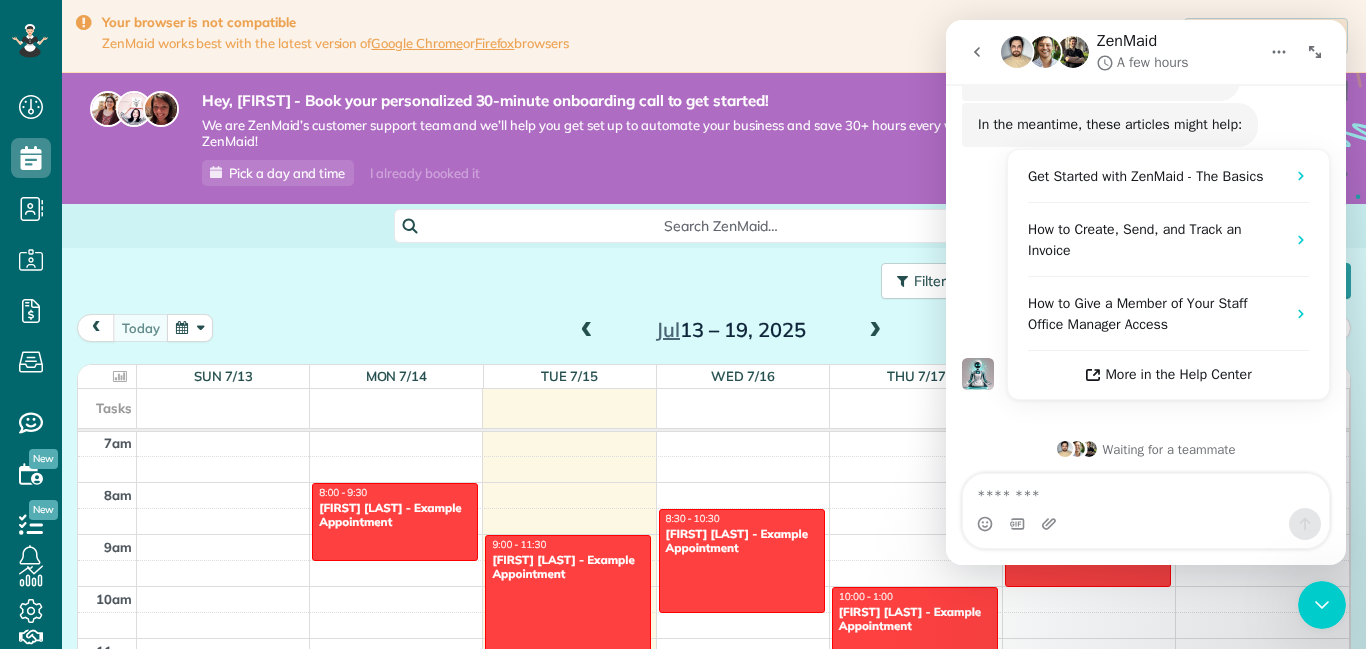 click 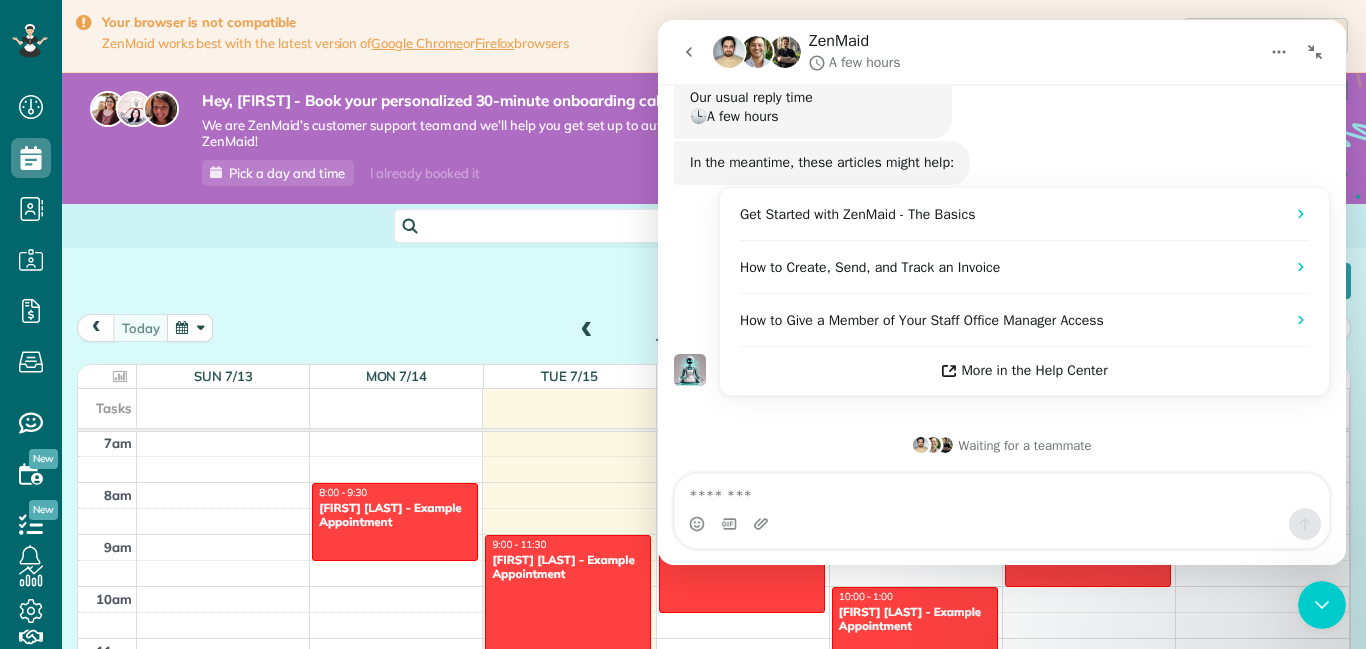 scroll, scrollTop: 175, scrollLeft: 0, axis: vertical 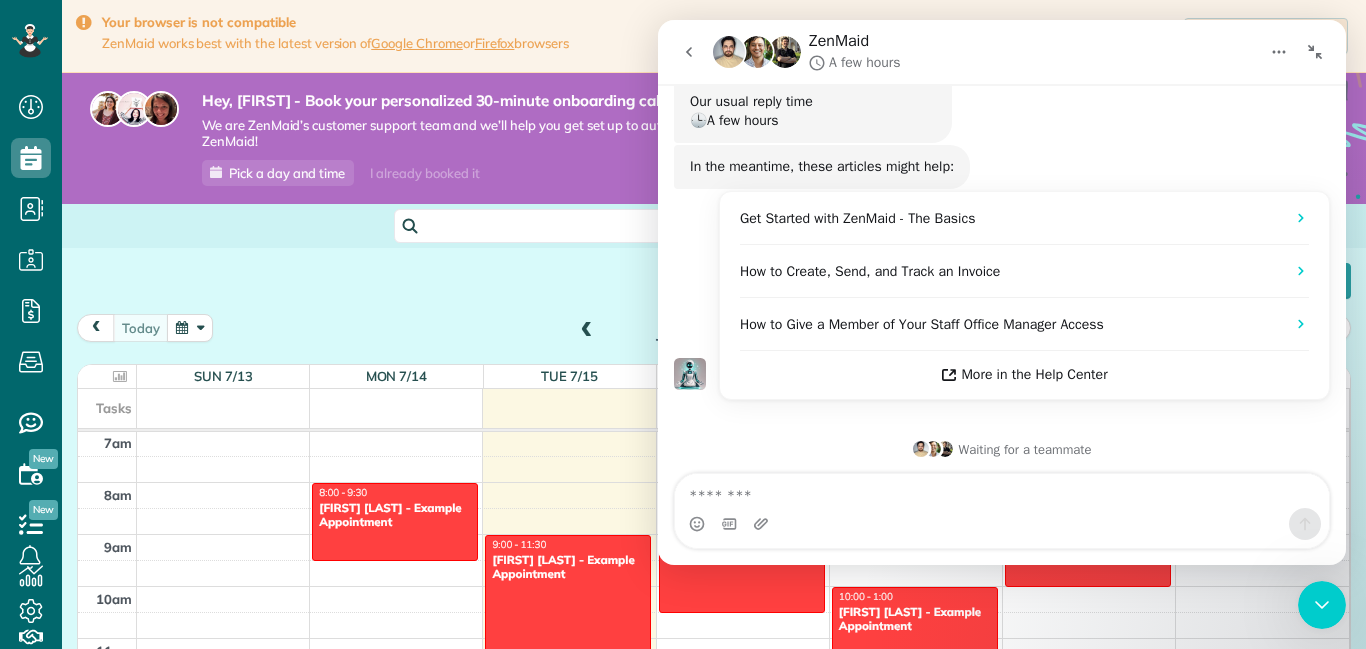 click 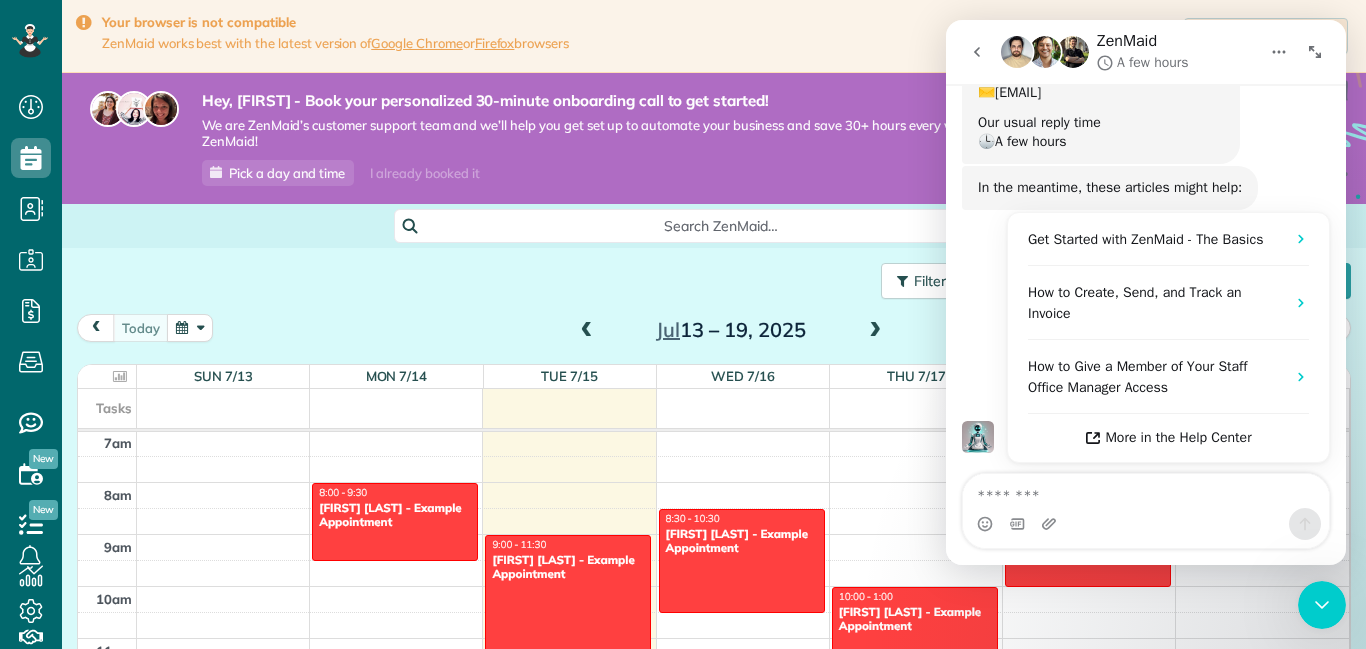scroll, scrollTop: 238, scrollLeft: 0, axis: vertical 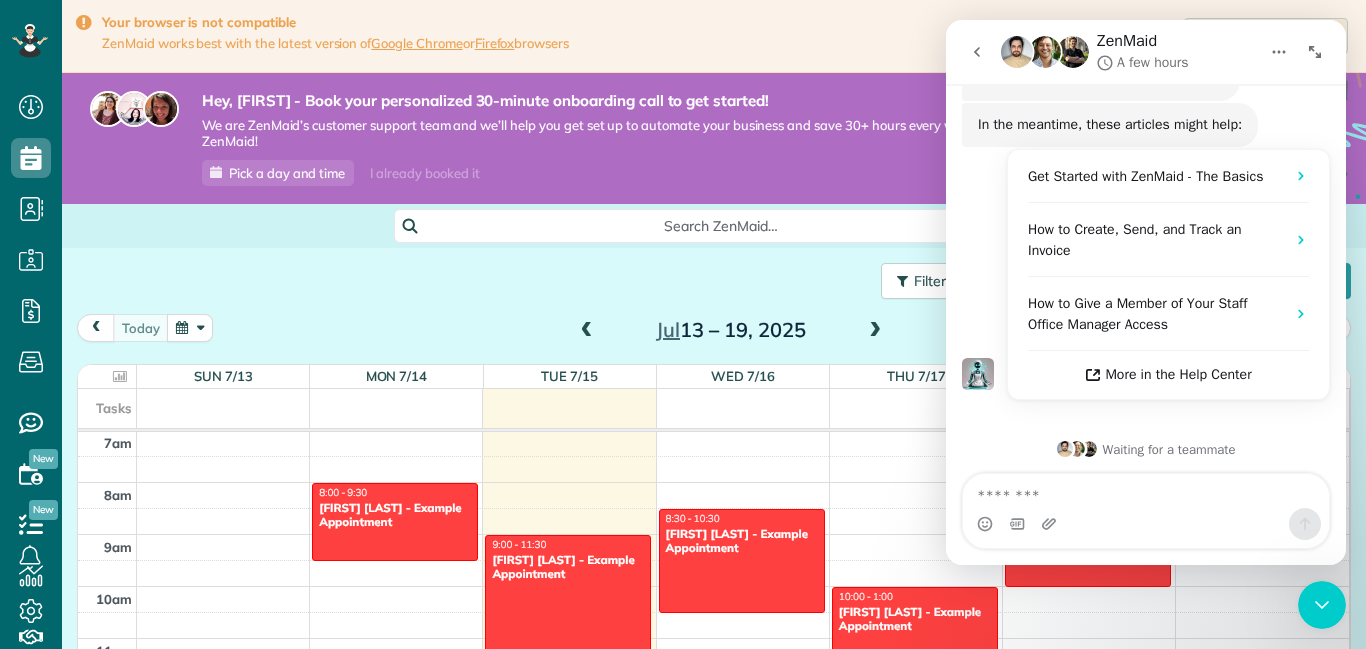 click at bounding box center [1322, 605] 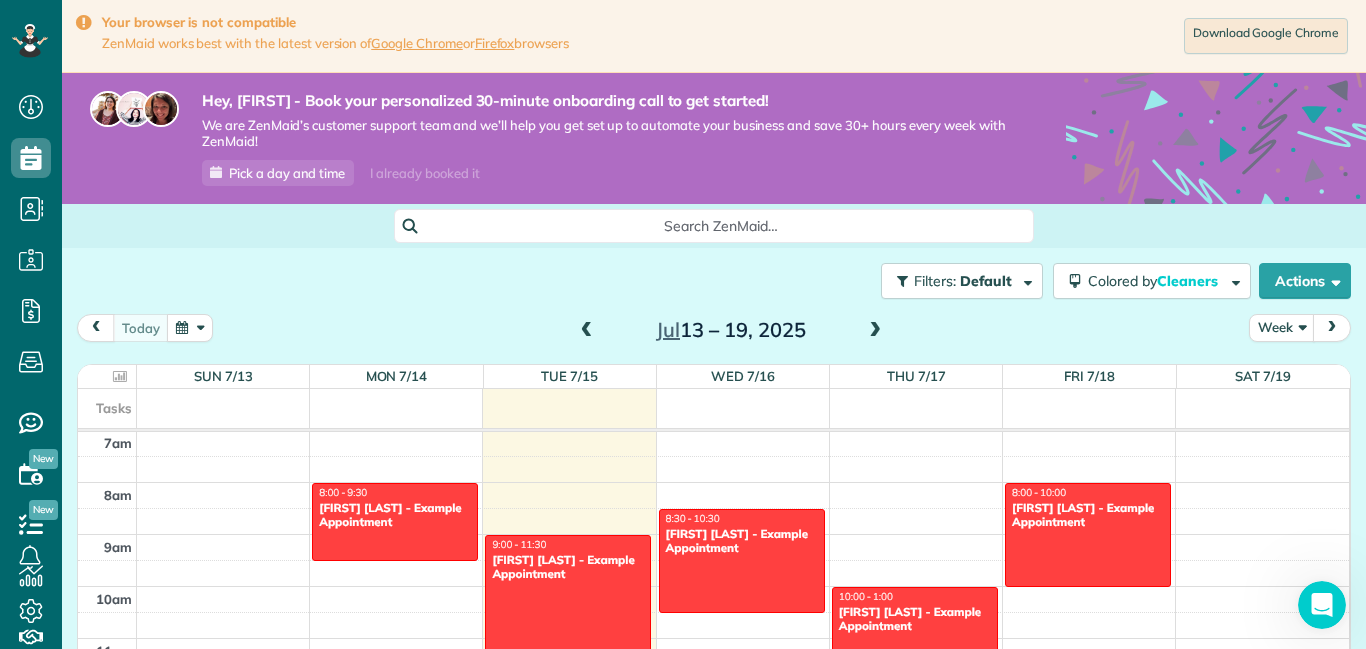 scroll, scrollTop: 0, scrollLeft: 0, axis: both 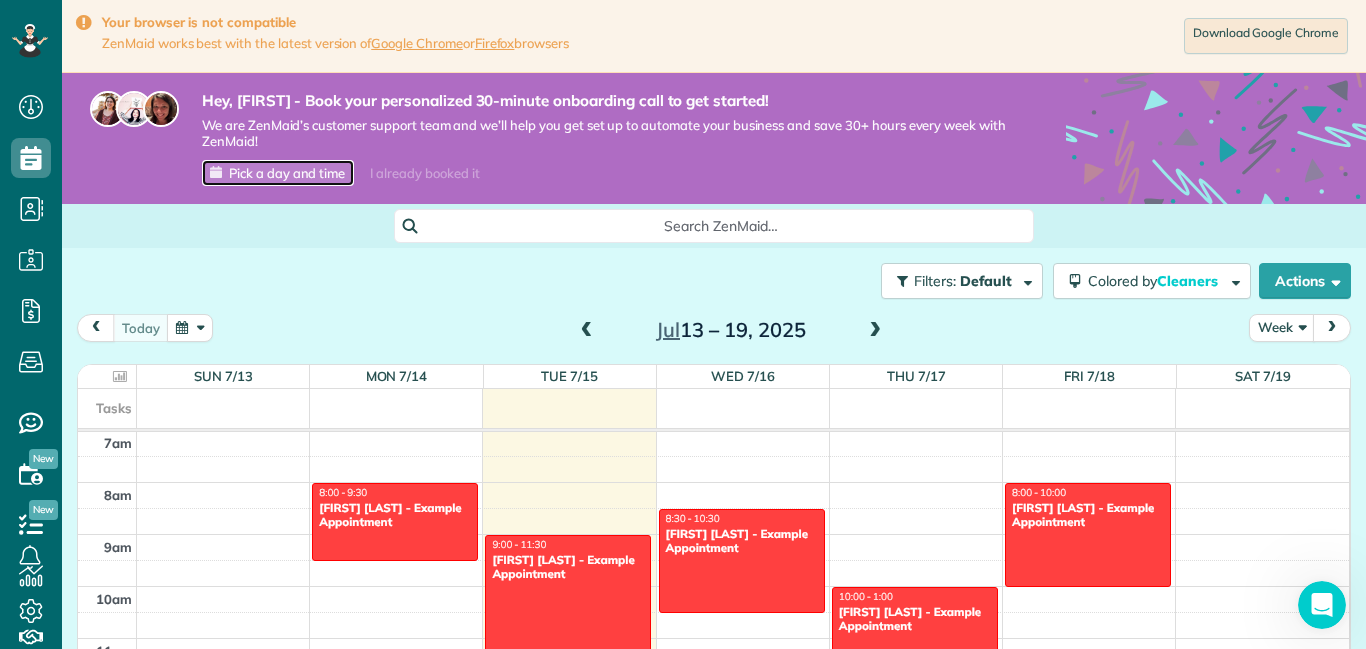 click on "Pick a day and time" at bounding box center [287, 173] 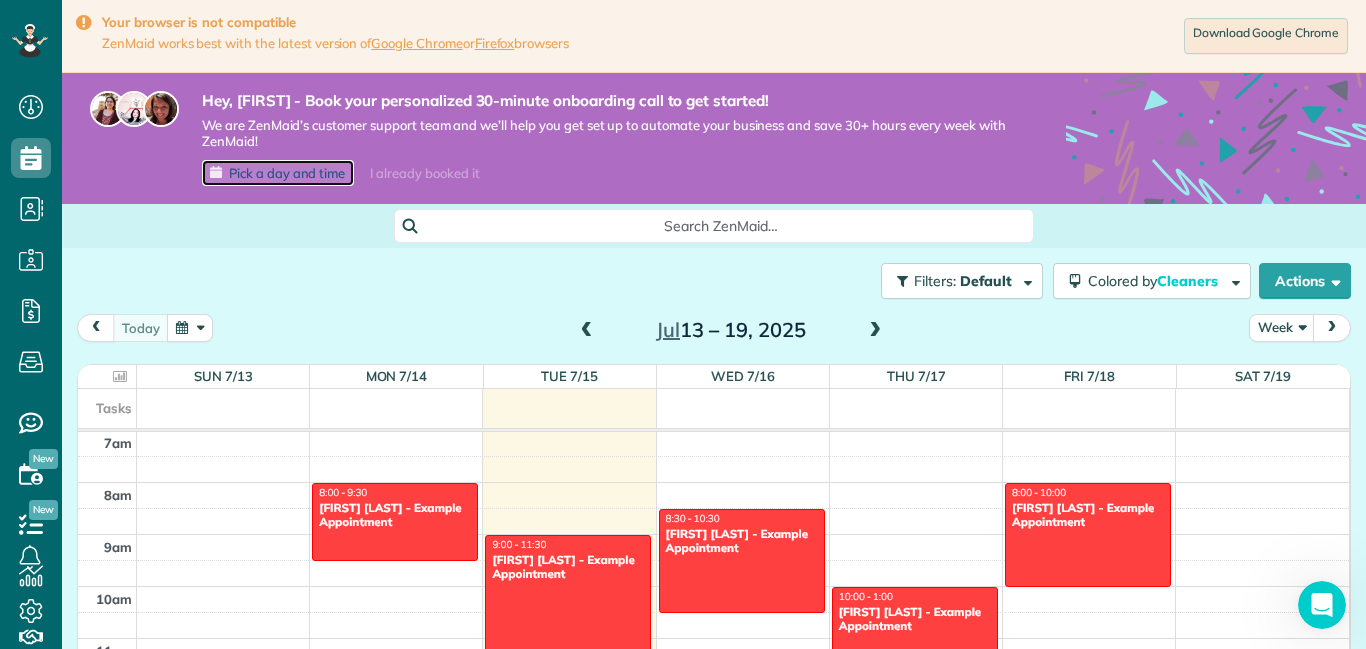 scroll, scrollTop: 259, scrollLeft: 0, axis: vertical 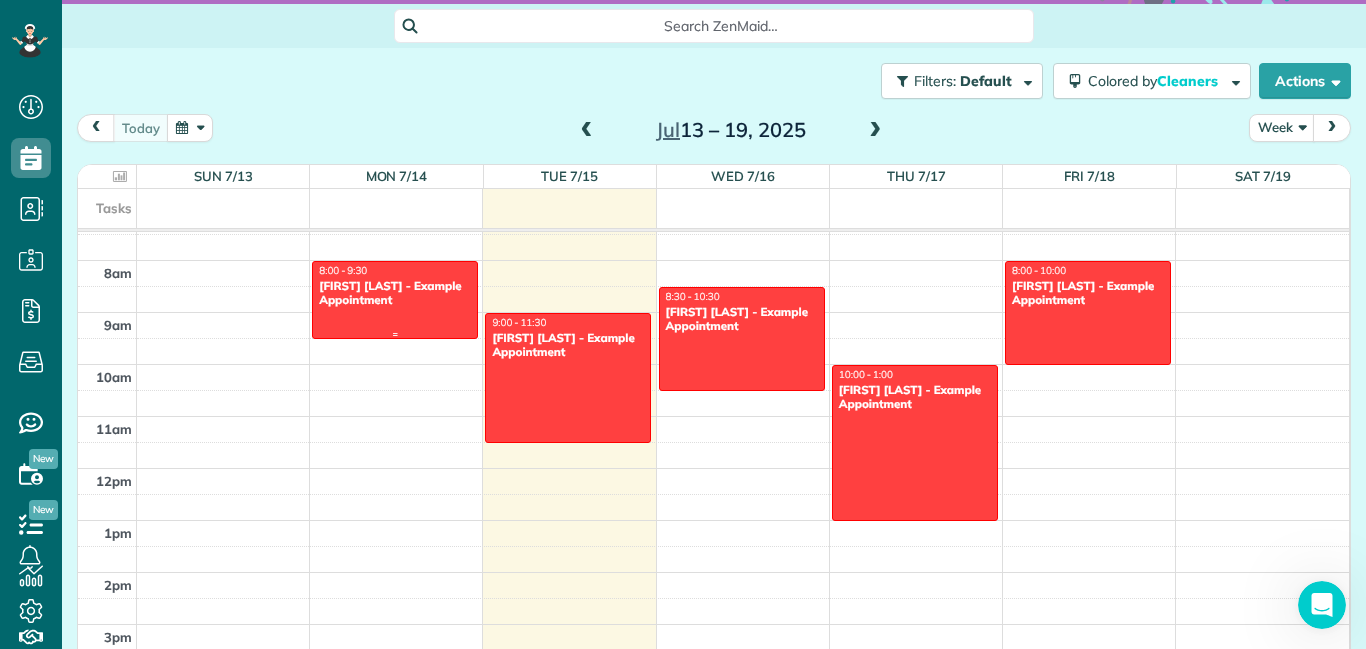 click at bounding box center (395, 300) 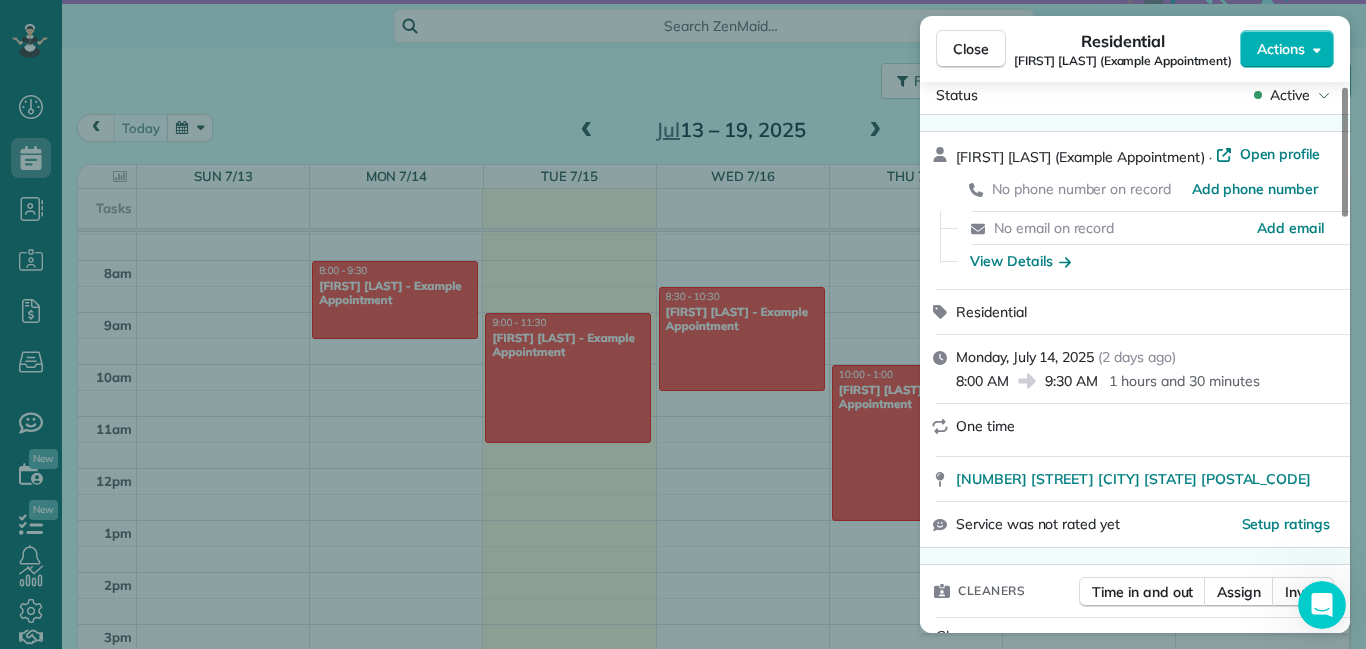 scroll, scrollTop: 0, scrollLeft: 0, axis: both 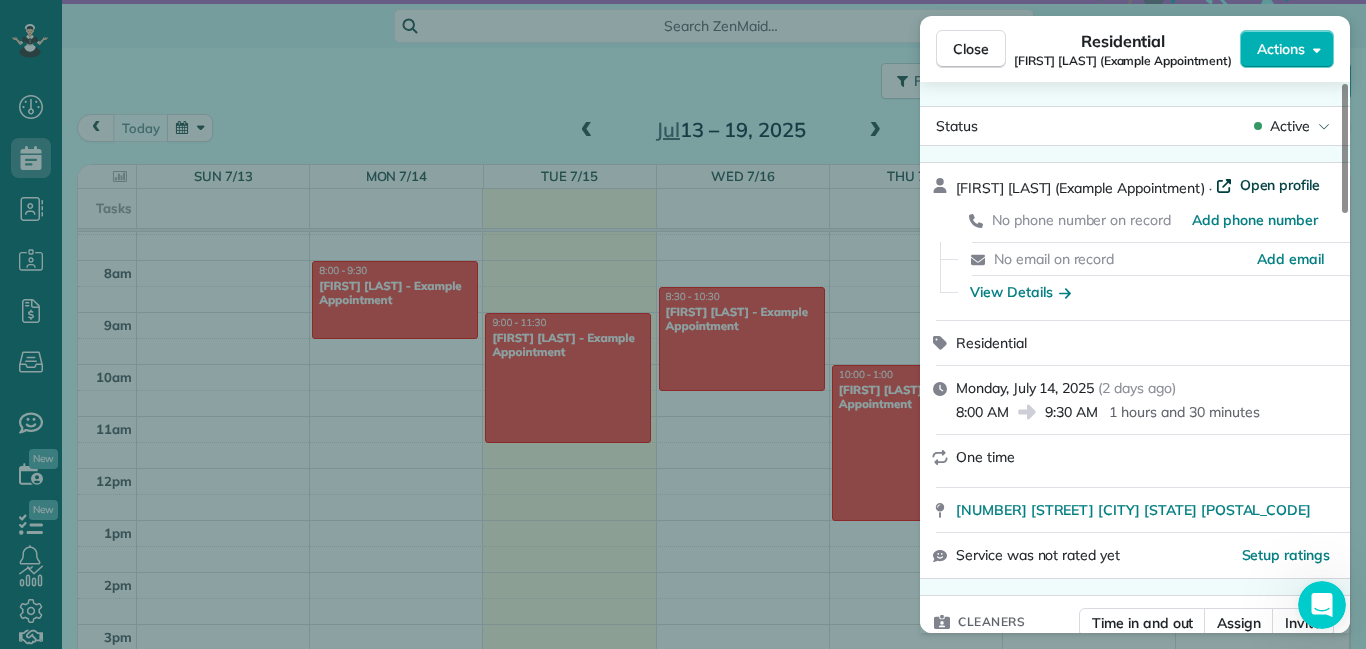 click on "Open profile" at bounding box center [1280, 185] 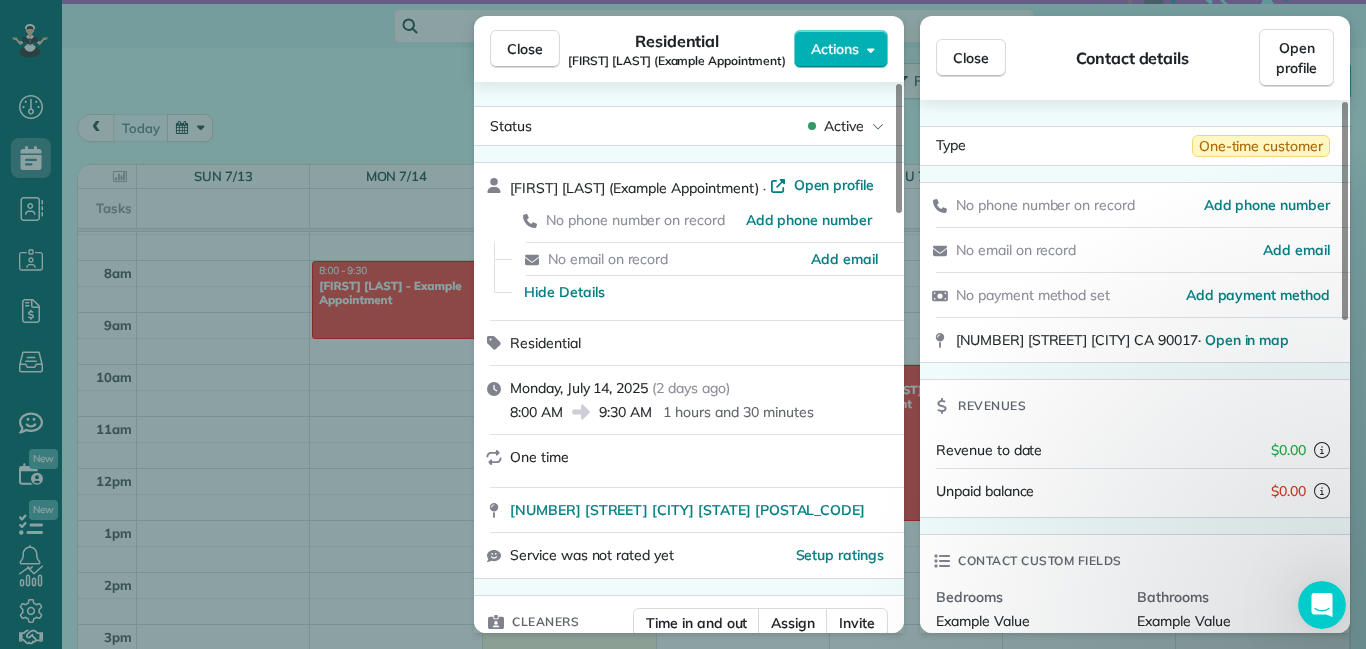 scroll, scrollTop: 0, scrollLeft: 0, axis: both 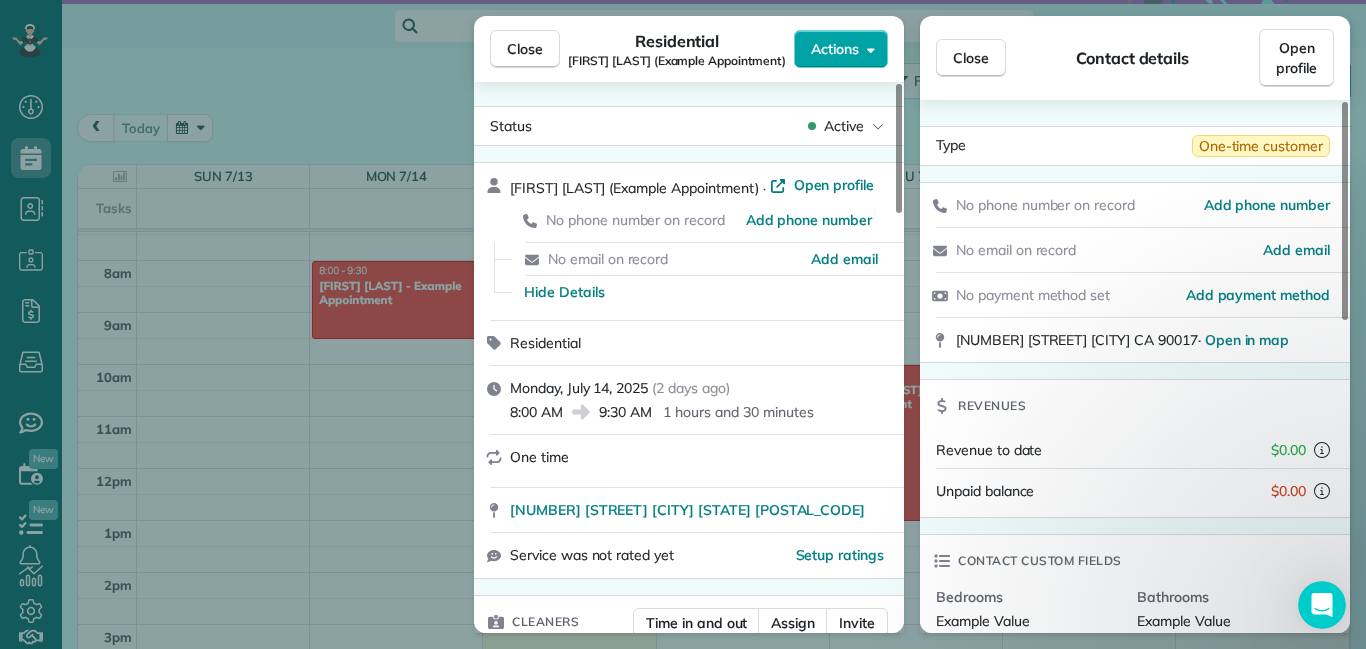 click 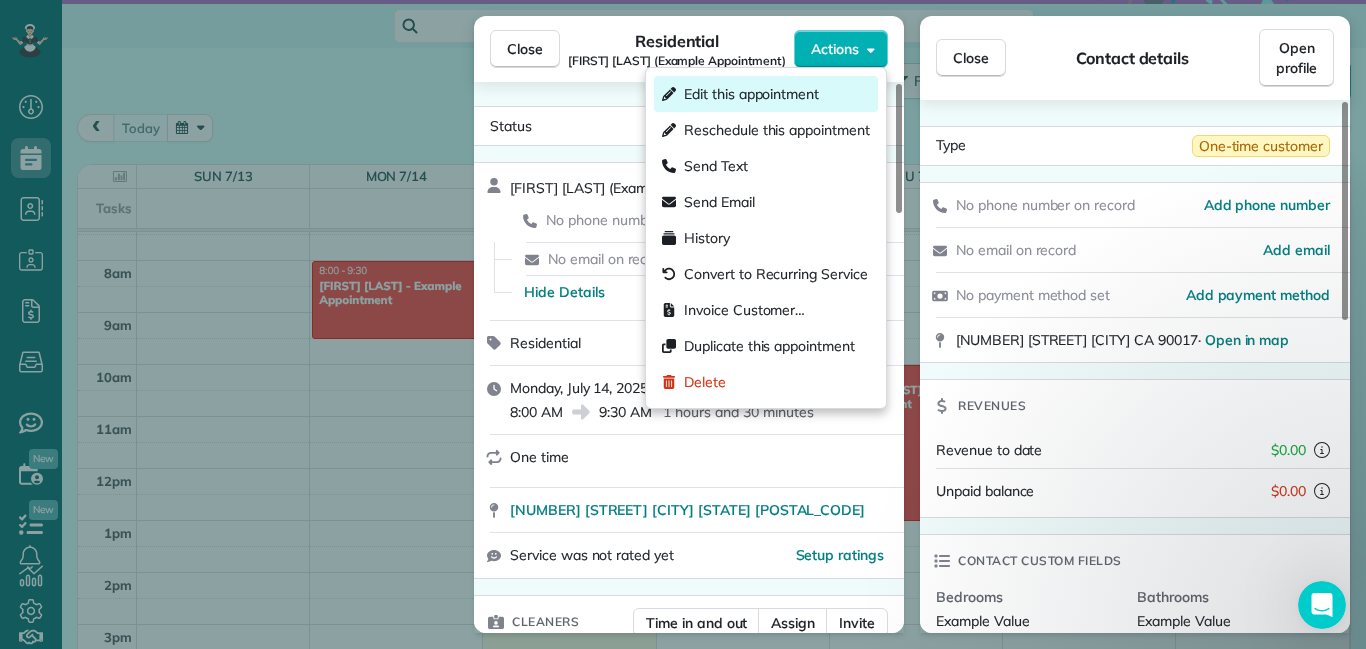 click on "Close" at bounding box center [525, 49] 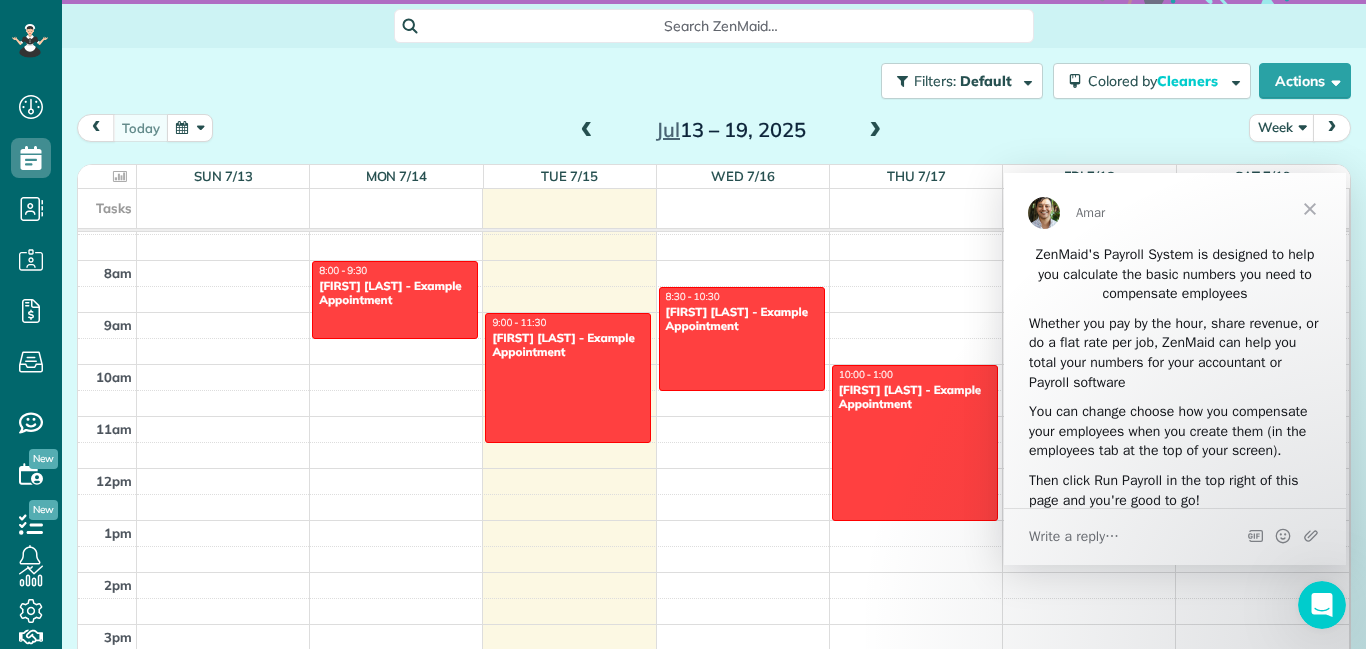 click at bounding box center (1310, 209) 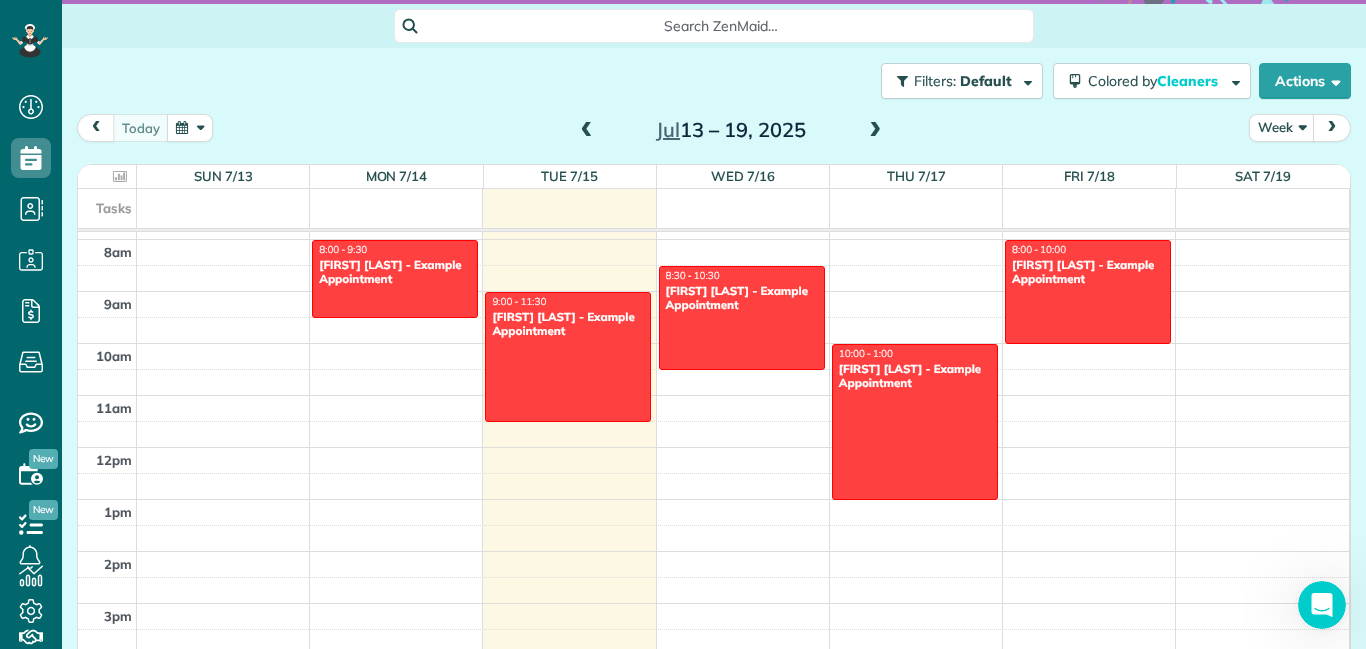 scroll, scrollTop: 461, scrollLeft: 0, axis: vertical 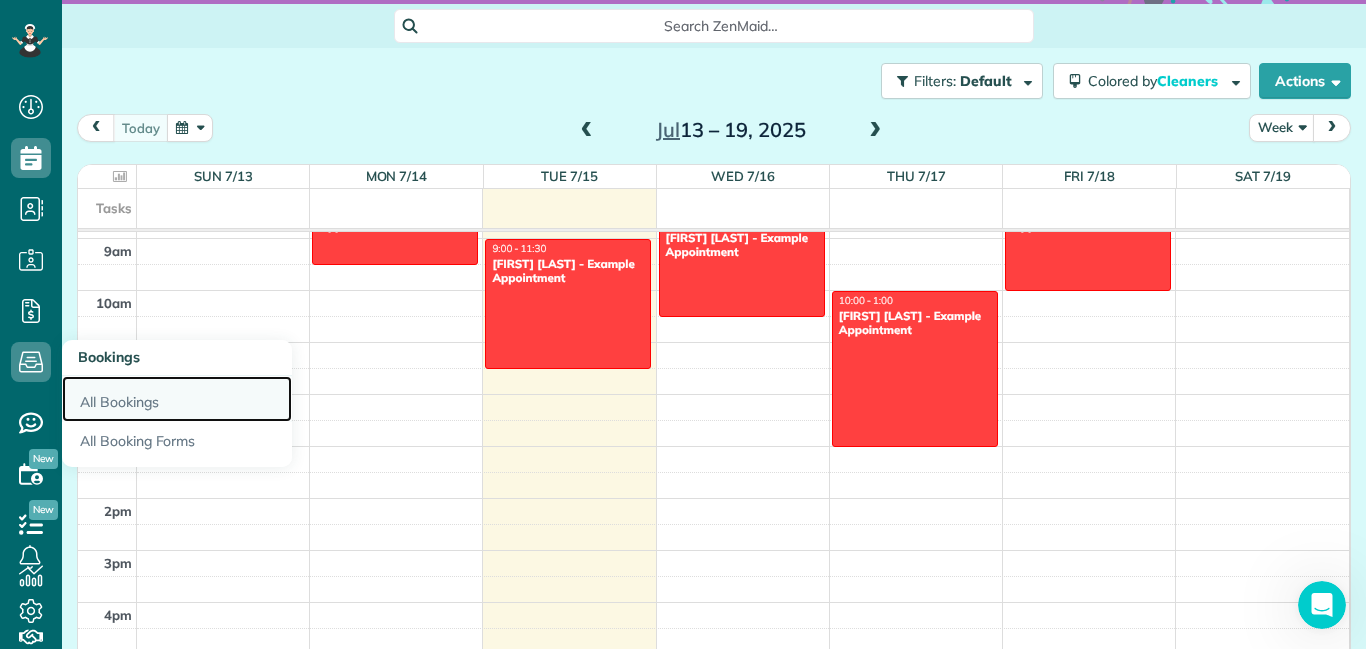 click on "All Bookings" at bounding box center [177, 399] 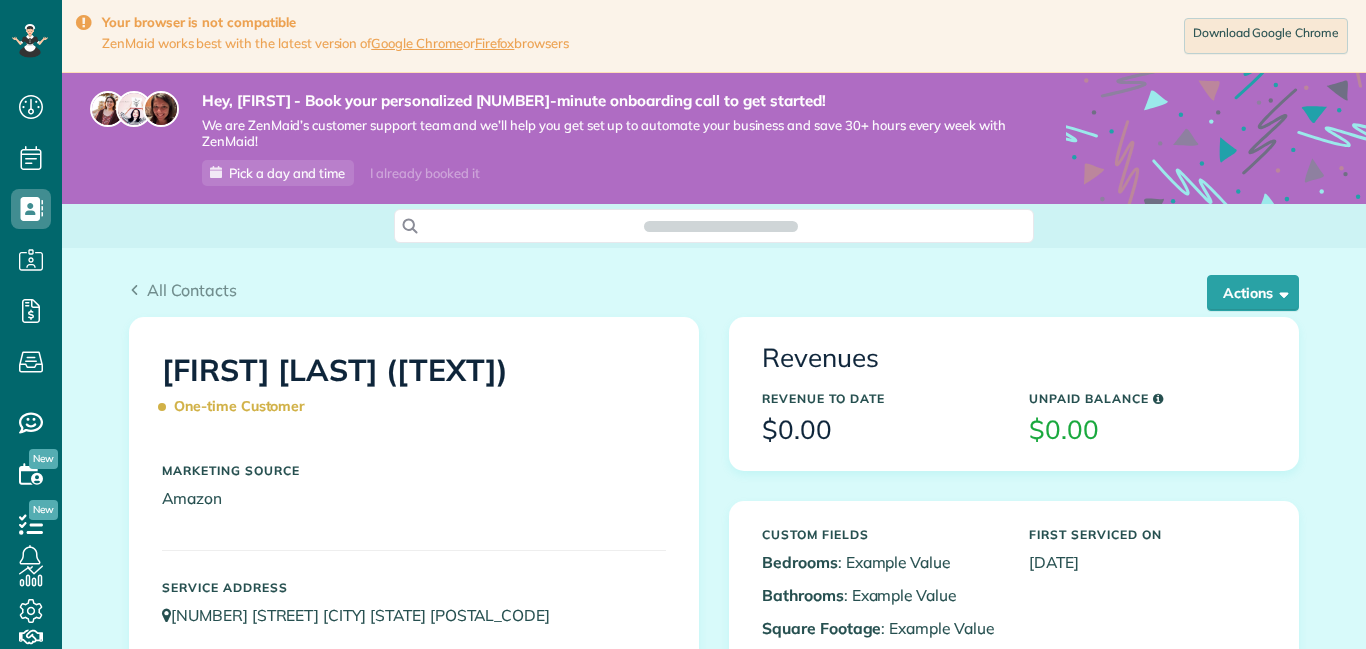 scroll, scrollTop: 0, scrollLeft: 0, axis: both 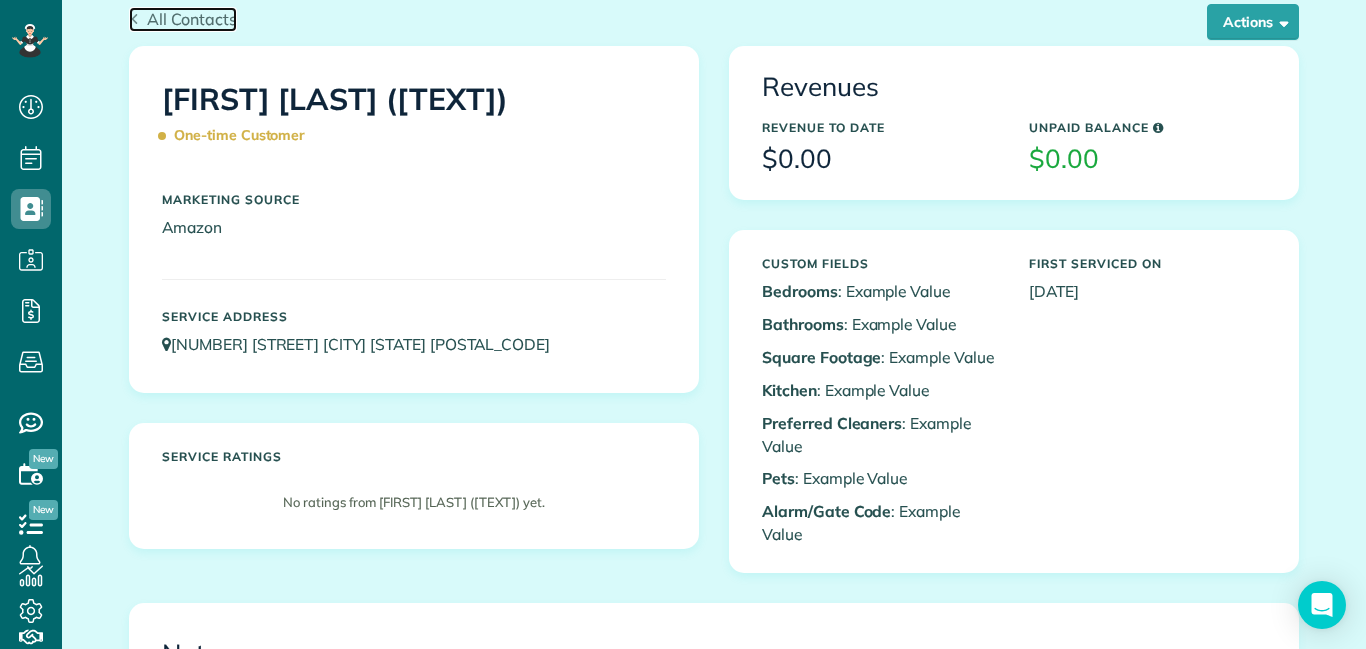 click 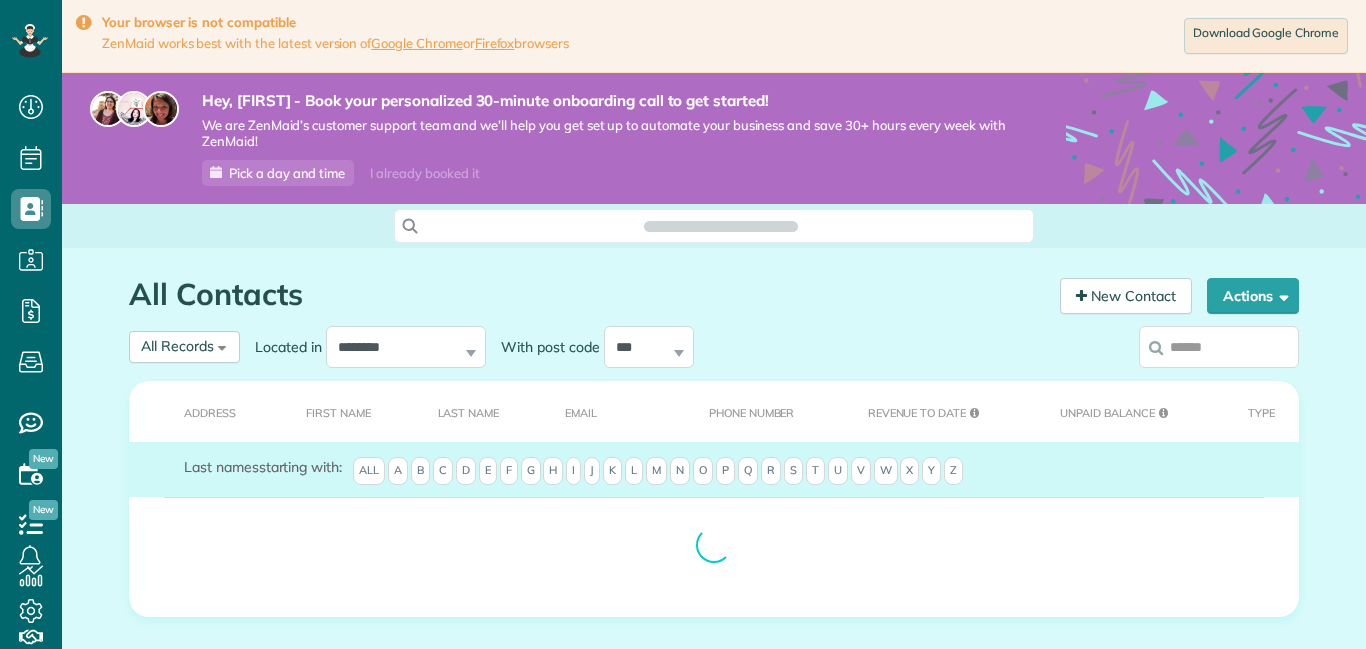 scroll, scrollTop: 0, scrollLeft: 0, axis: both 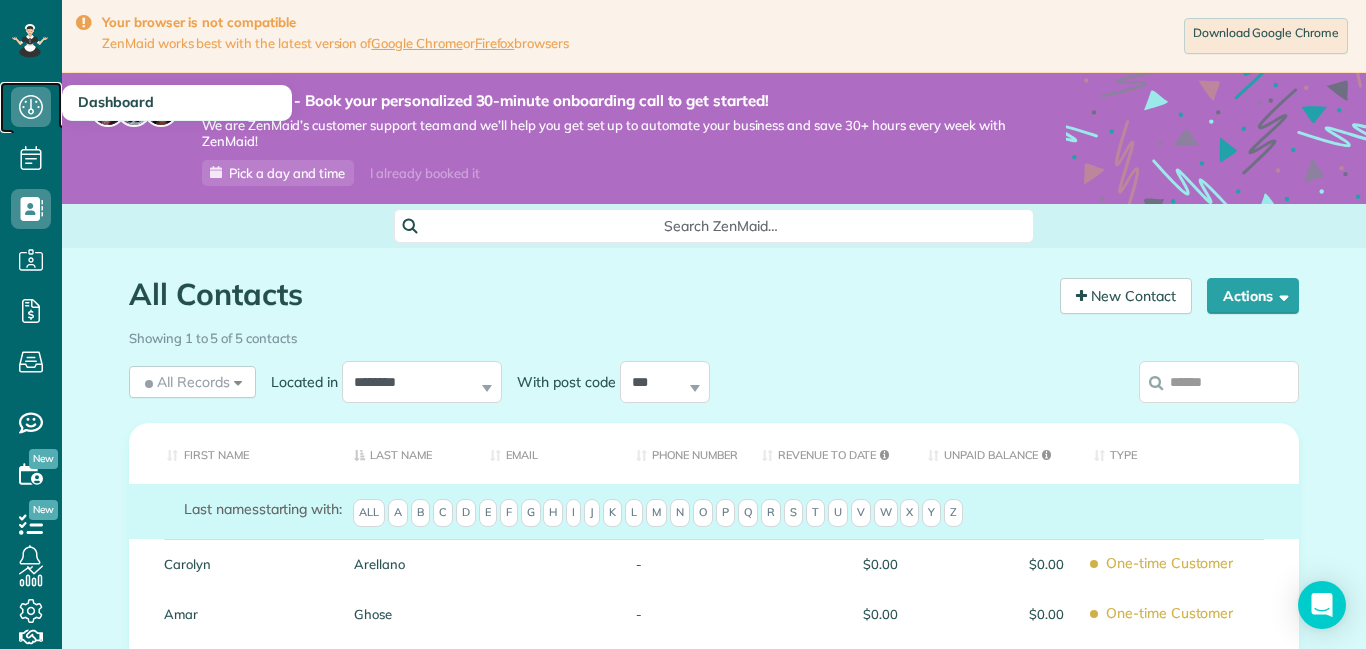 click 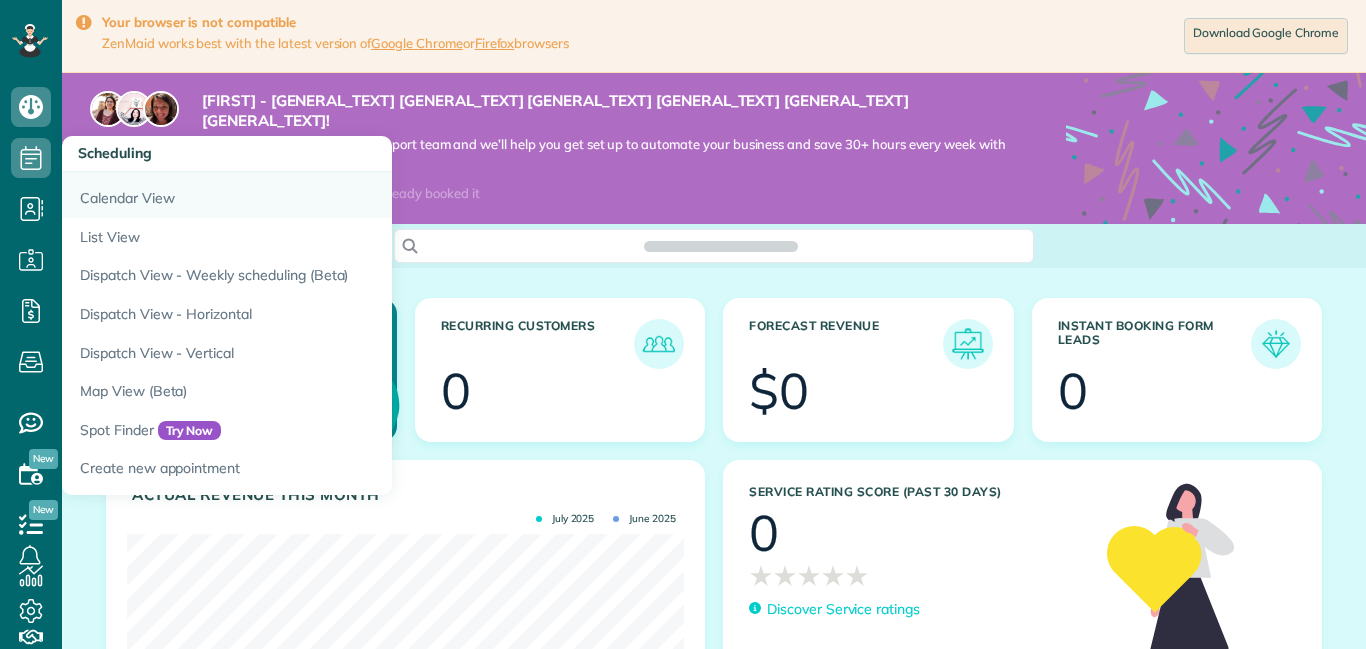 scroll, scrollTop: 0, scrollLeft: 0, axis: both 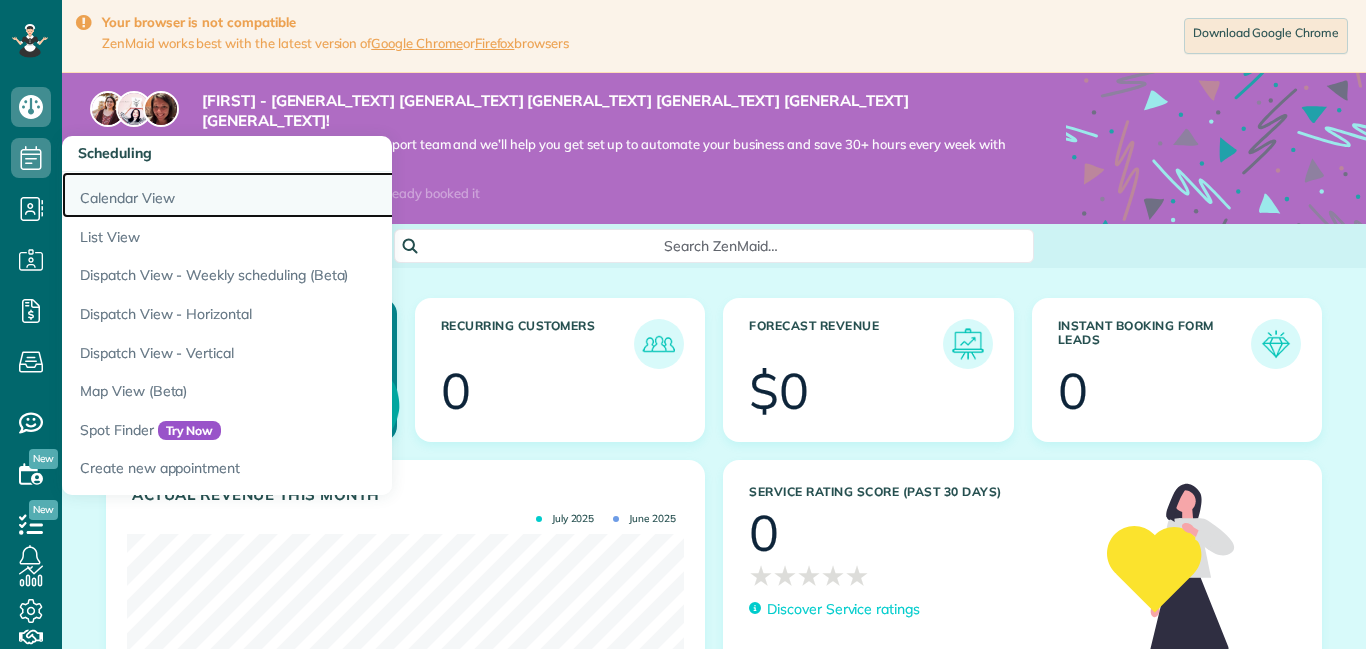 click on "Calendar View" at bounding box center [312, 195] 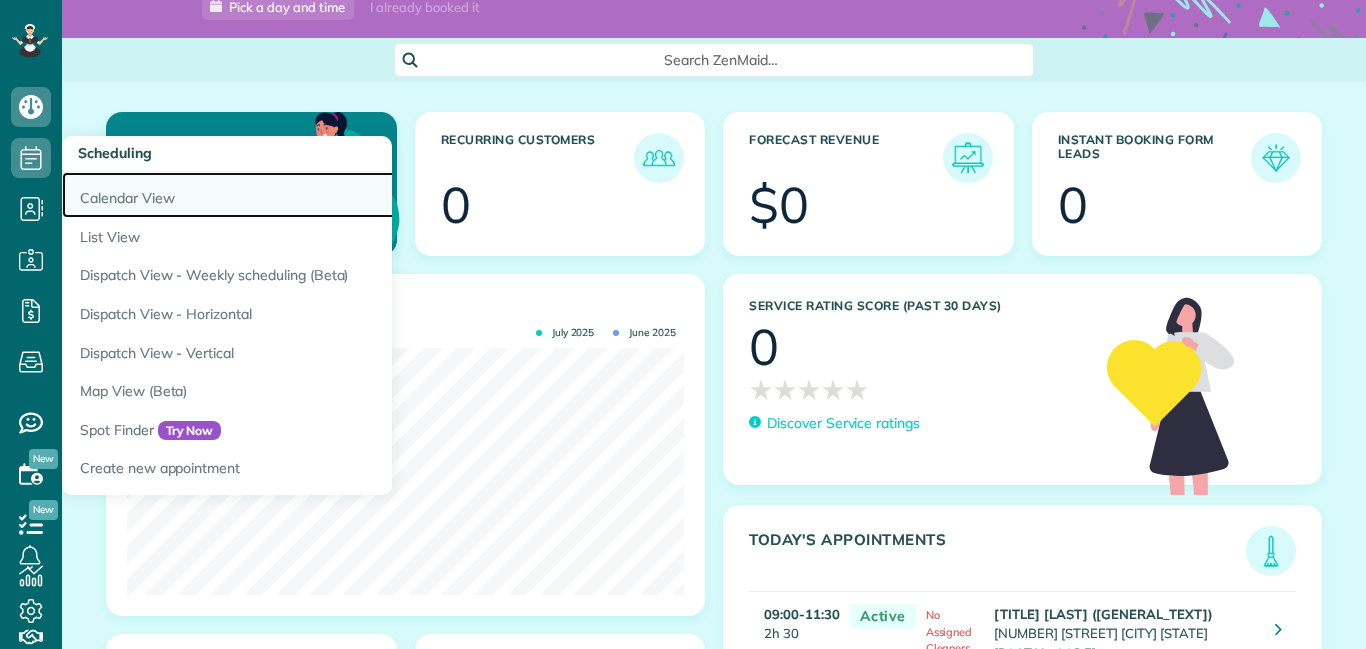 scroll, scrollTop: 999753, scrollLeft: 999443, axis: both 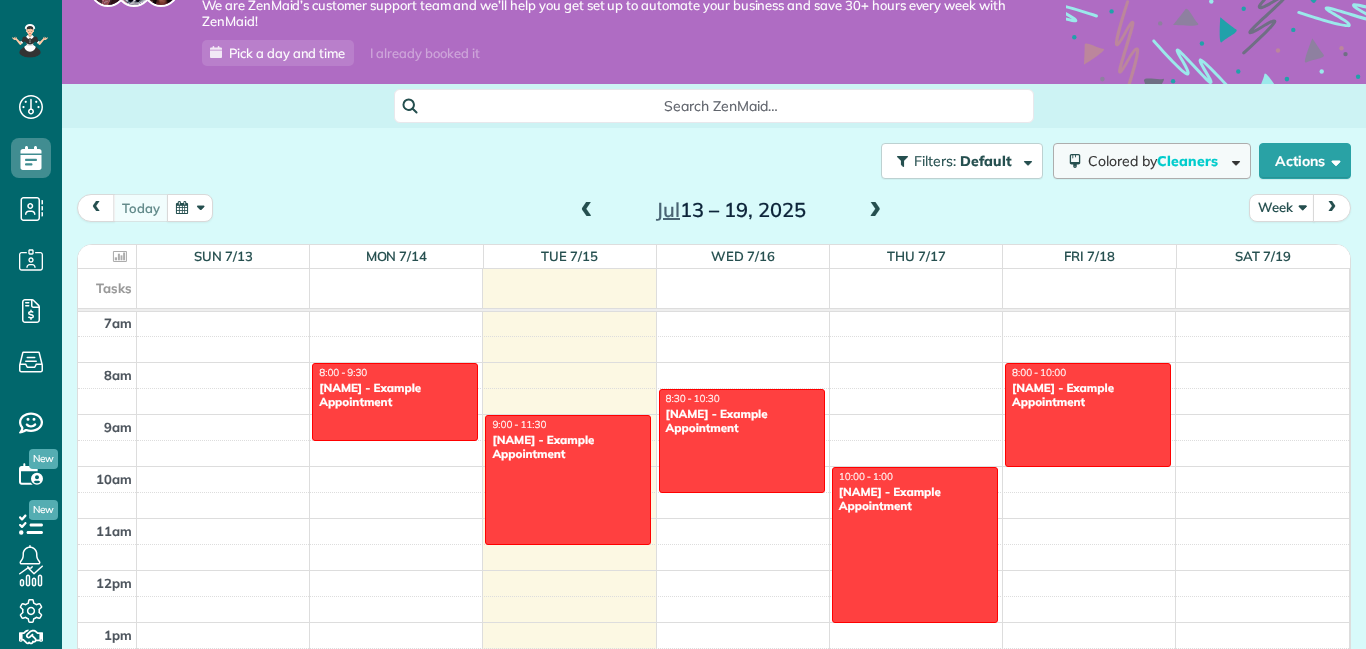 click on "Cleaners" at bounding box center [1189, 161] 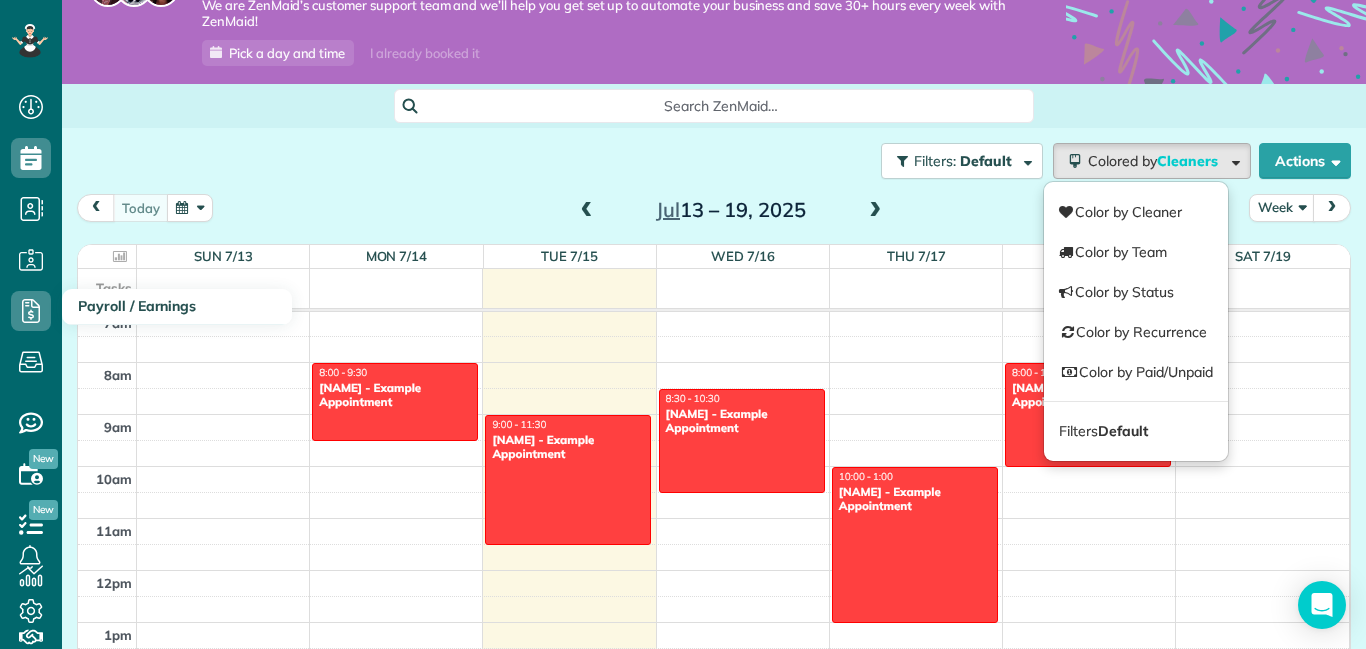 click on "Payroll / Earnings" at bounding box center (137, 306) 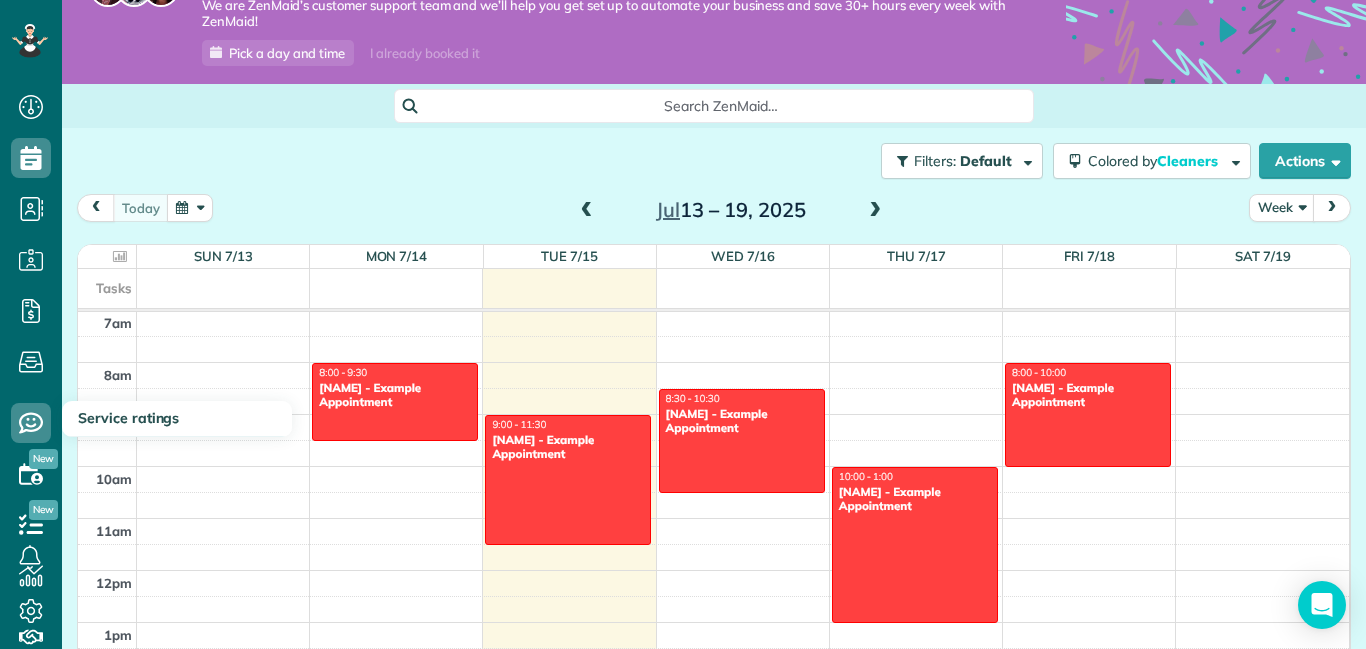 scroll, scrollTop: 10, scrollLeft: 0, axis: vertical 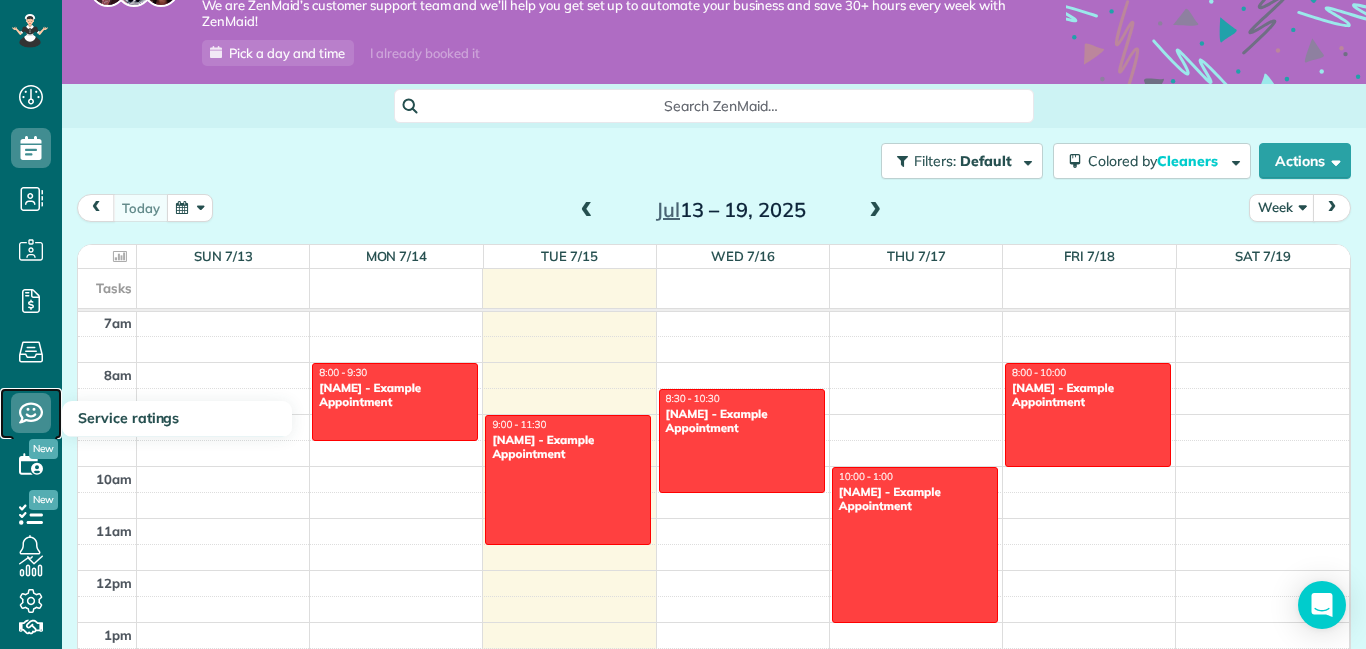 click 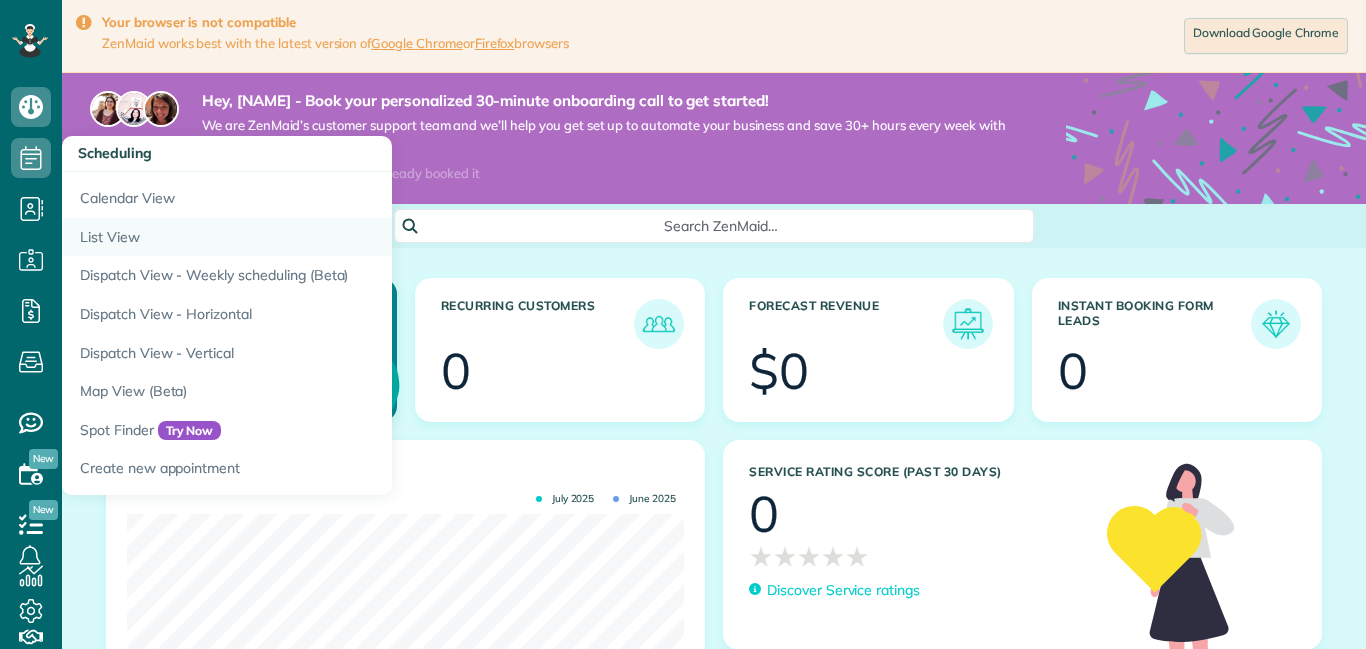 scroll, scrollTop: 0, scrollLeft: 0, axis: both 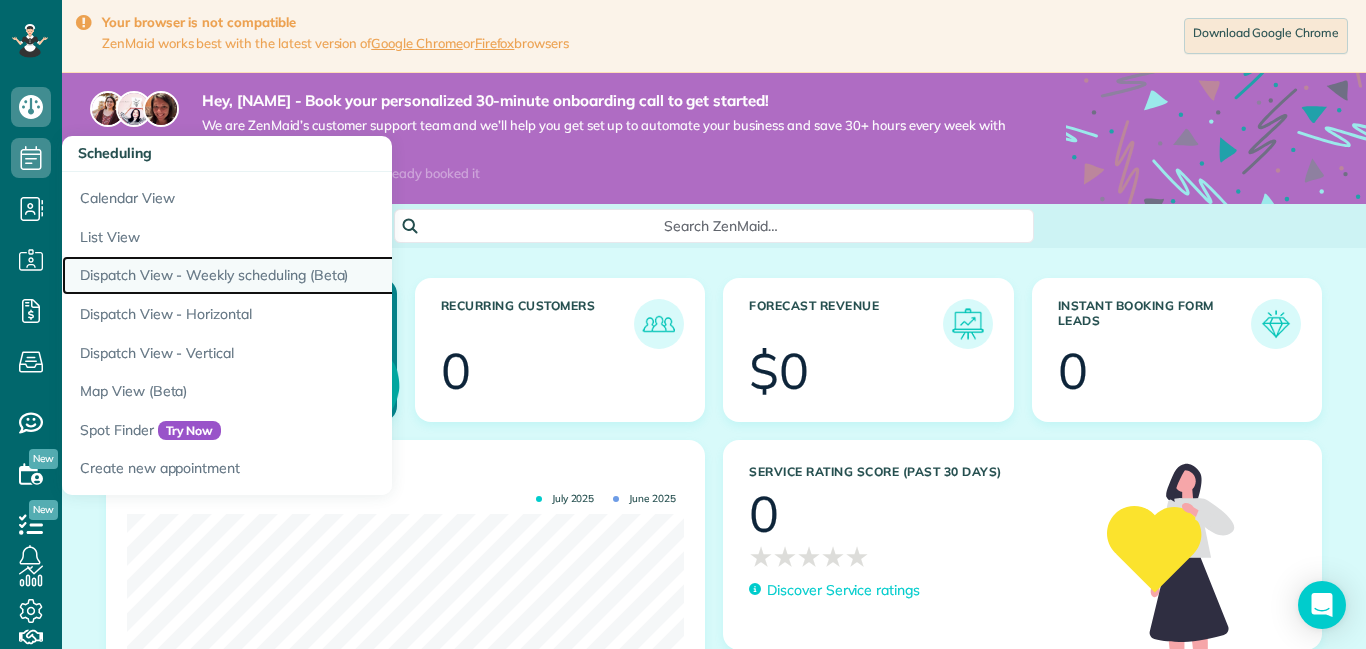 click on "Dispatch View - Weekly scheduling (Beta)" at bounding box center [312, 275] 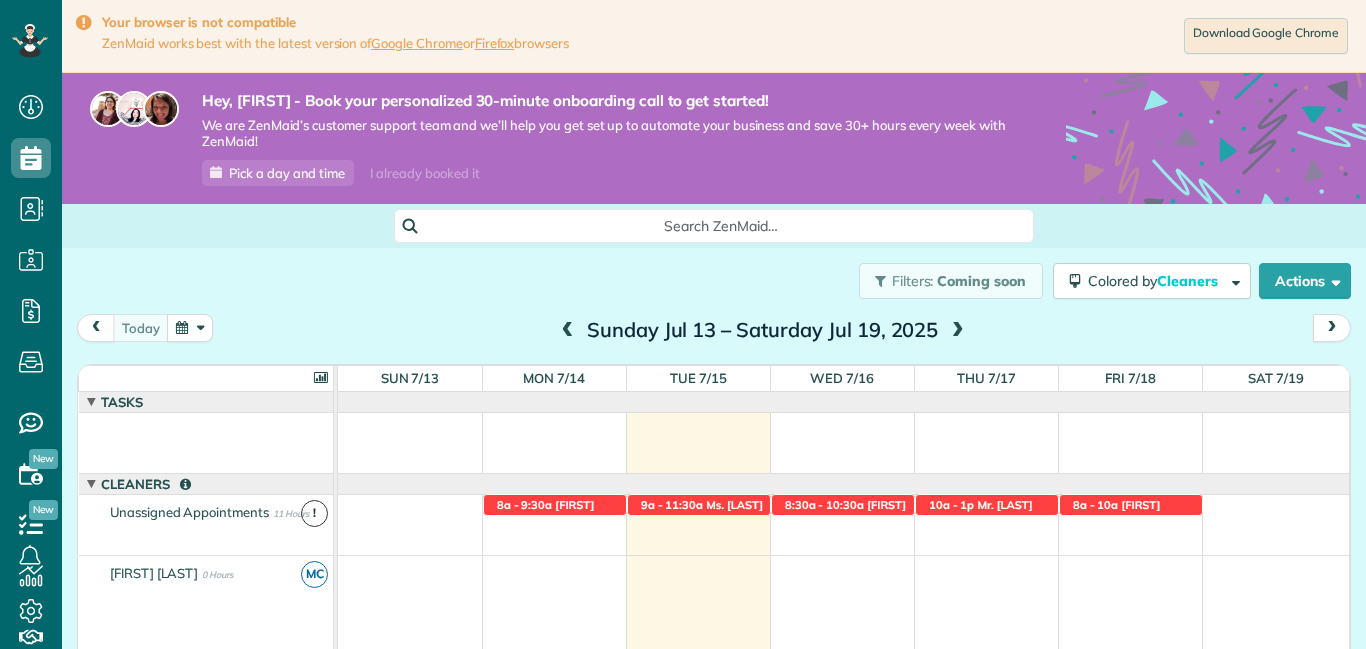 scroll, scrollTop: 0, scrollLeft: 0, axis: both 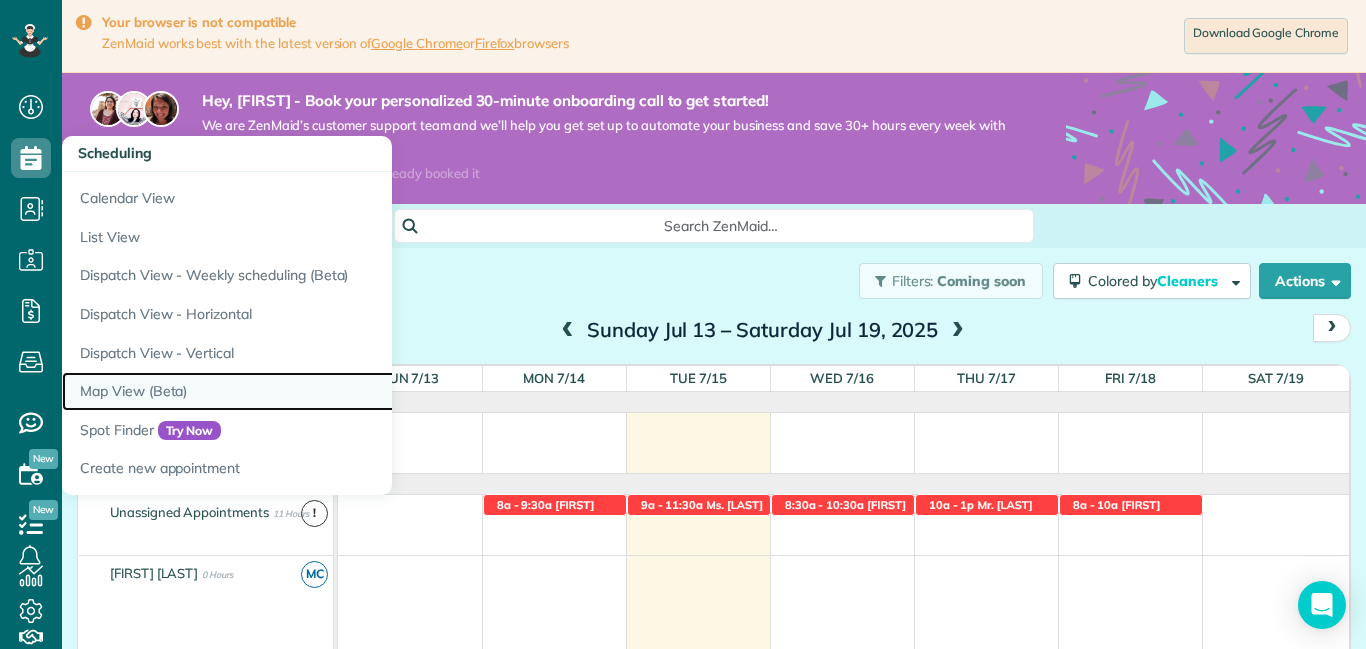 click on "Map View (Beta)" at bounding box center [312, 391] 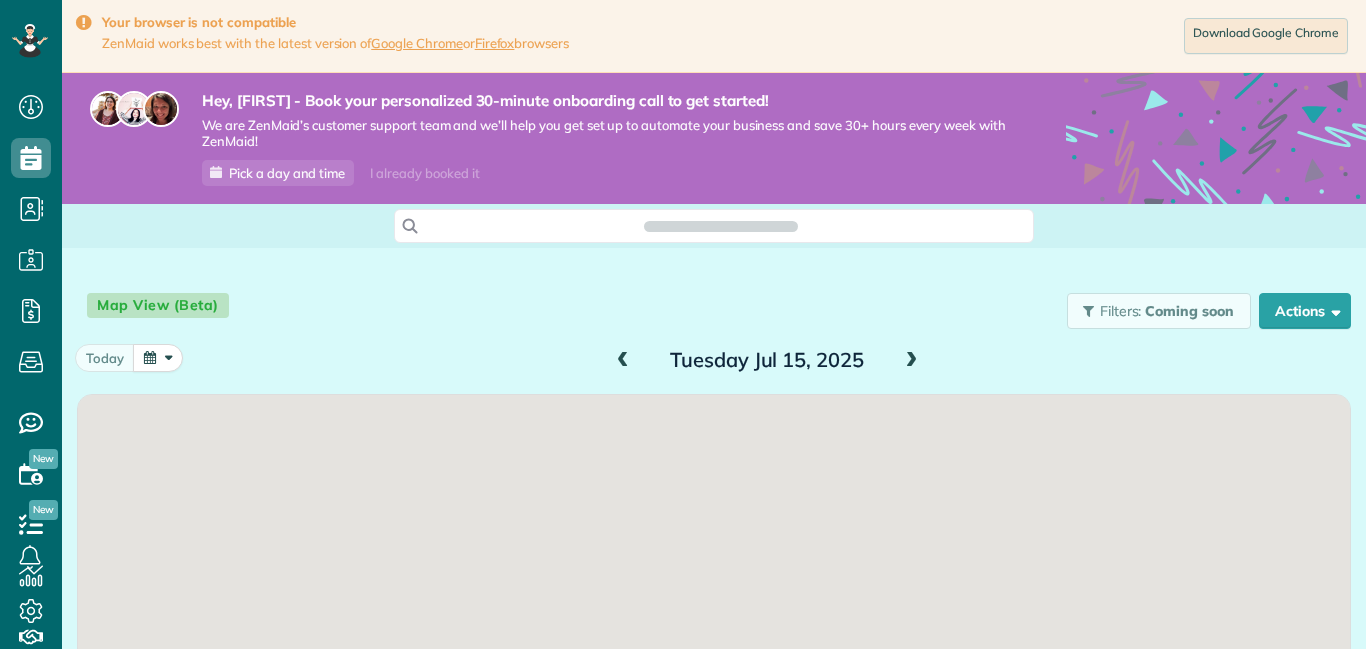 scroll, scrollTop: 0, scrollLeft: 0, axis: both 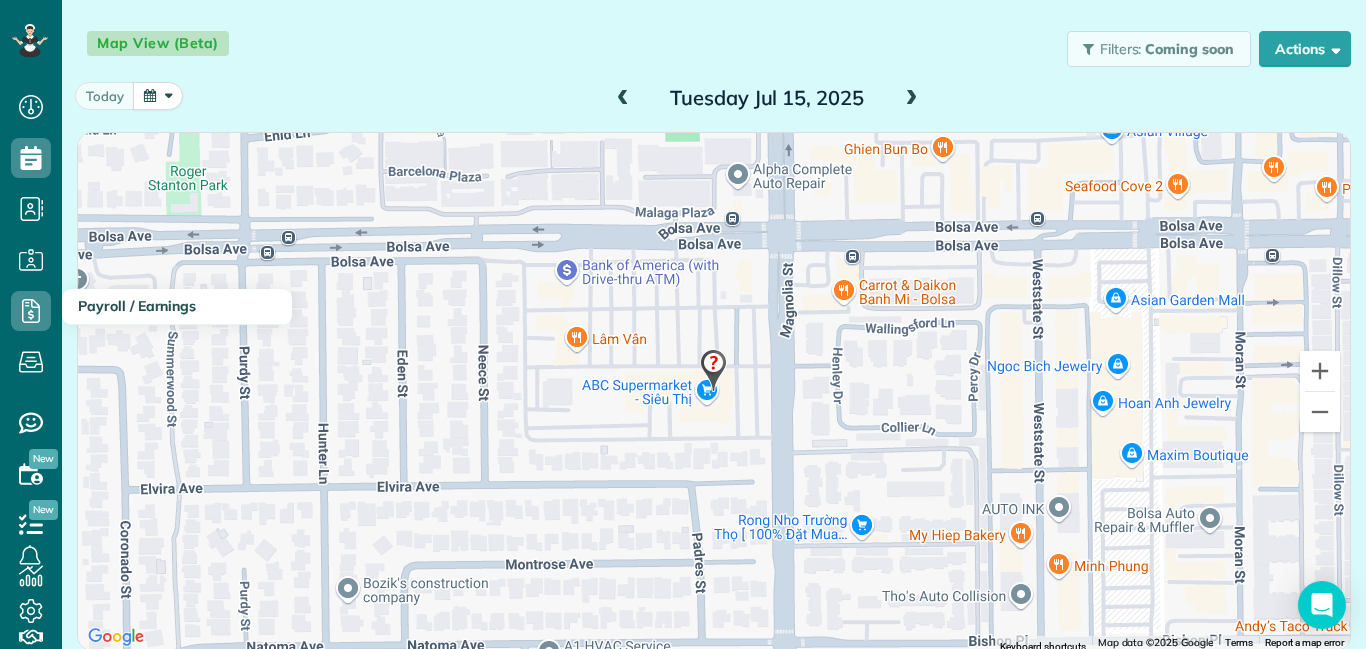 click on "Payroll / Earnings" at bounding box center [137, 306] 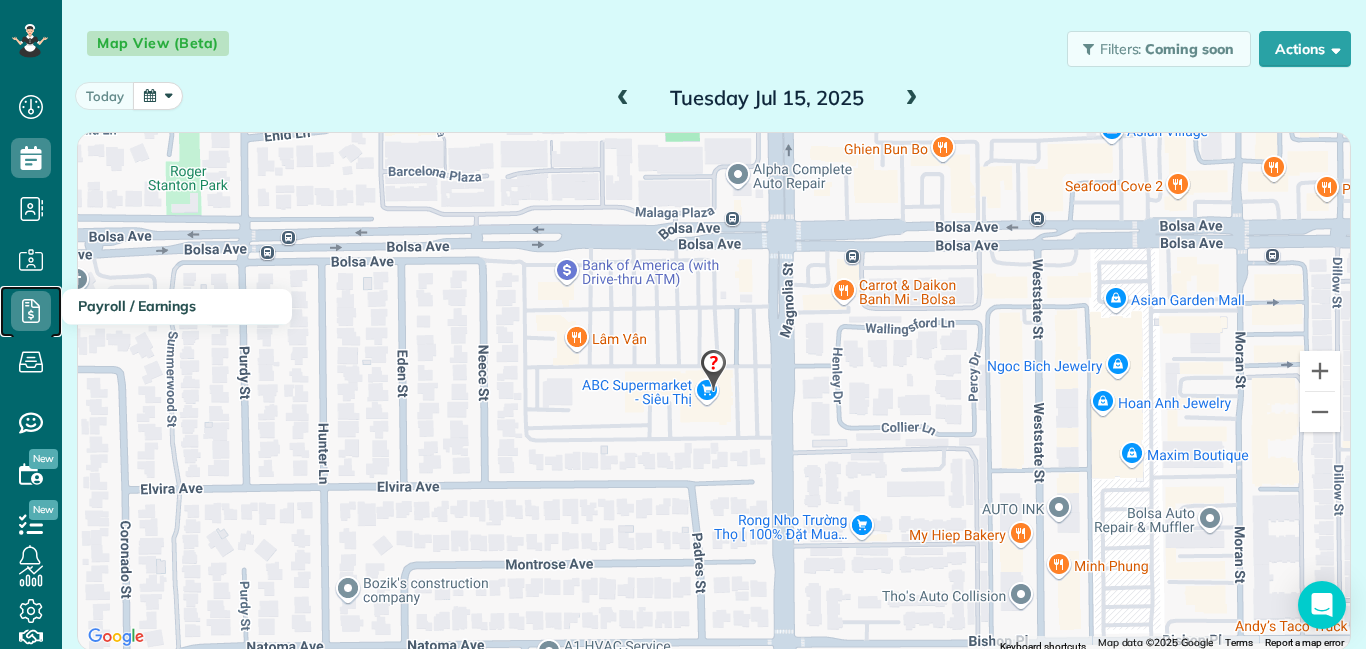 click 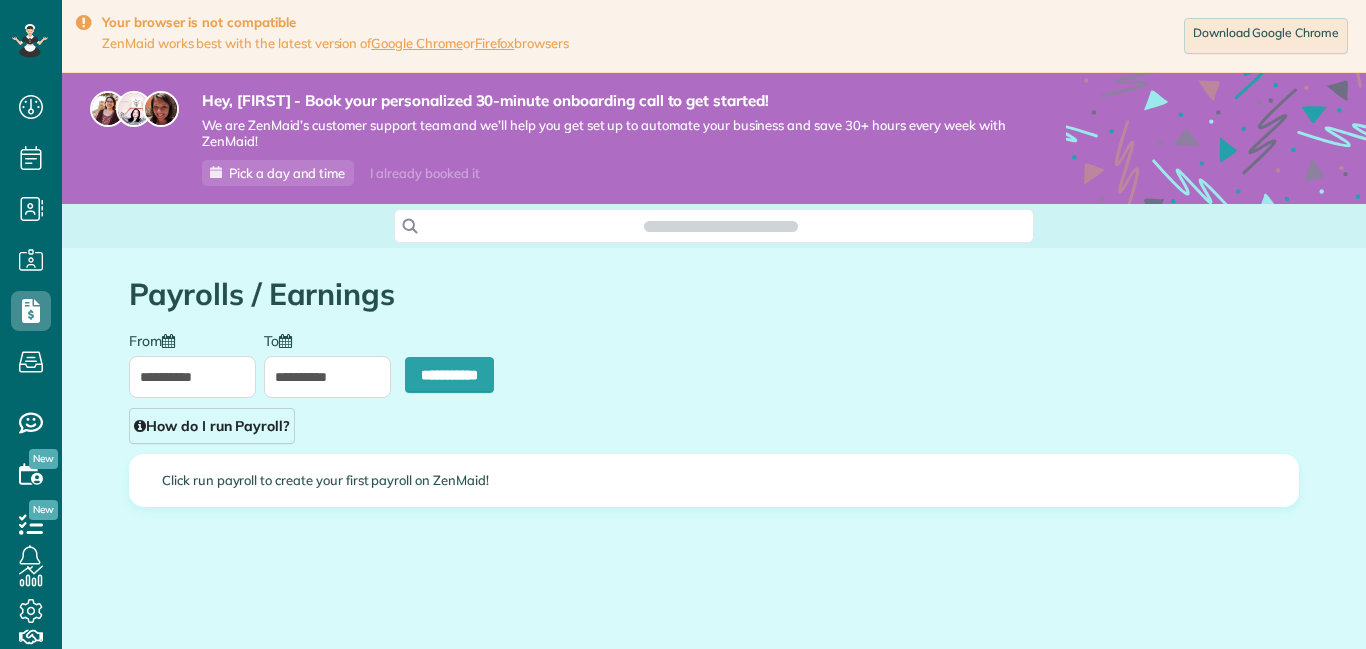 scroll, scrollTop: 0, scrollLeft: 0, axis: both 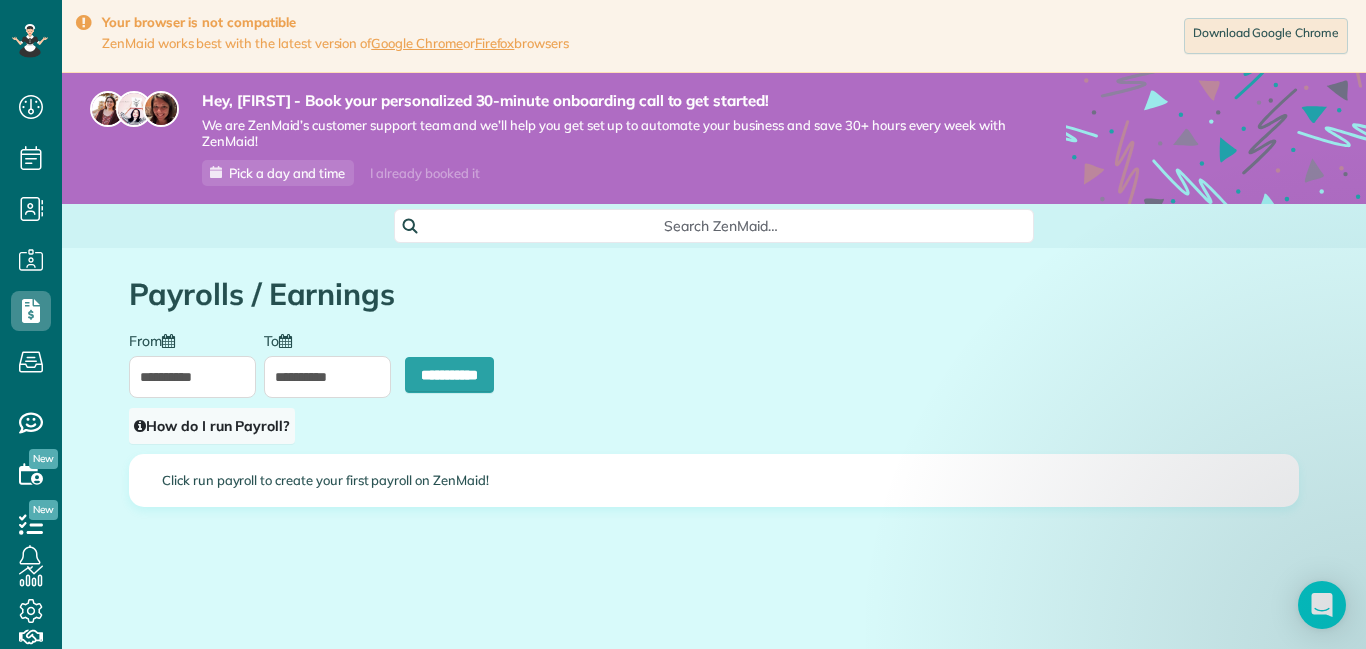 click on "How do I run Payroll?" at bounding box center (212, 426) 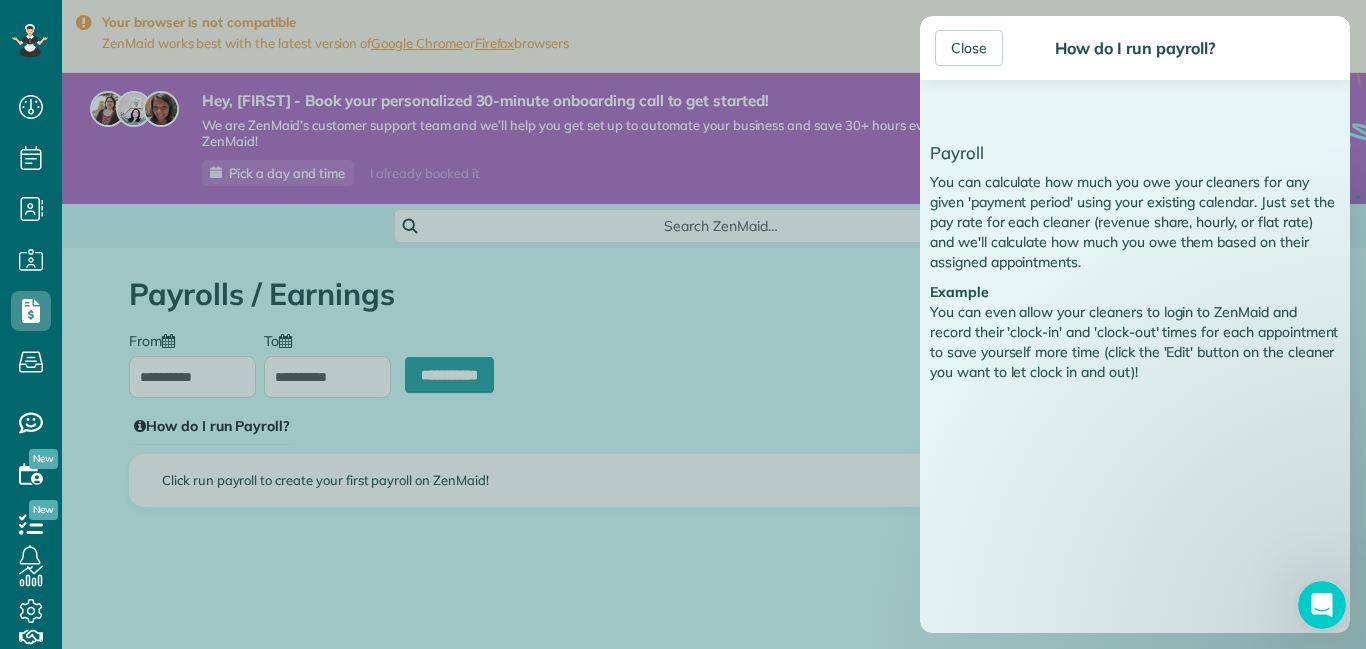 scroll, scrollTop: 0, scrollLeft: 0, axis: both 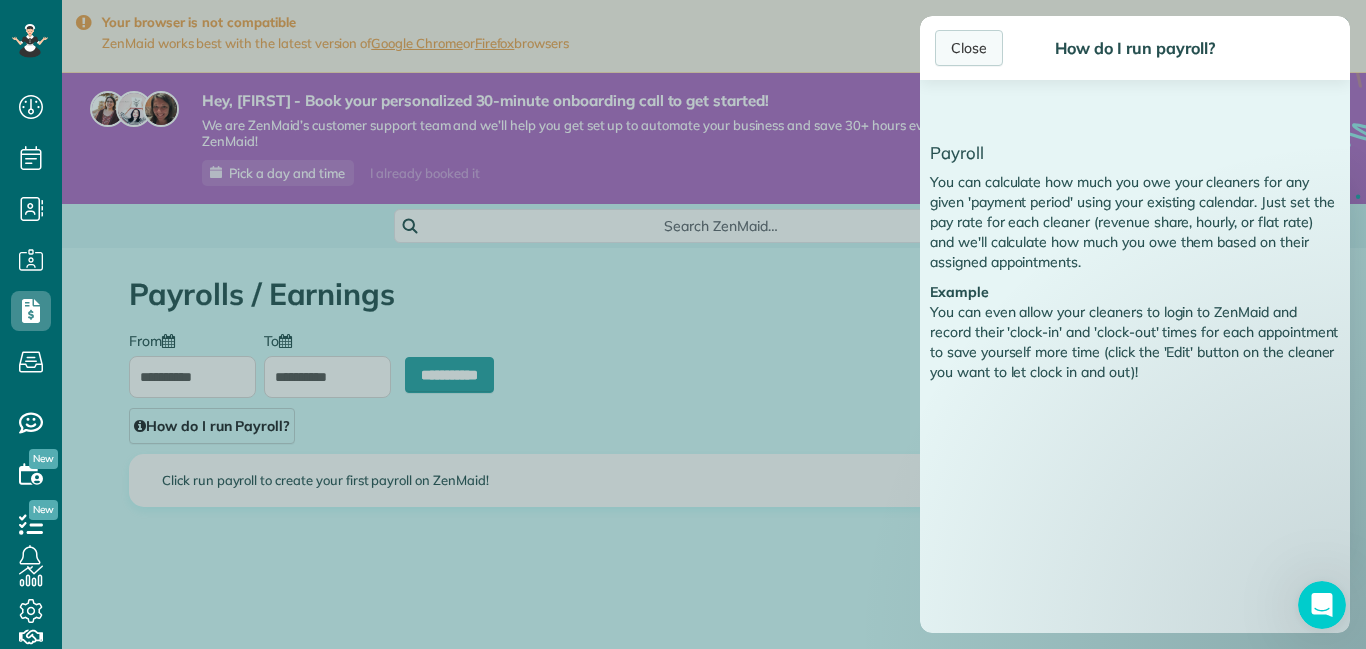 click on "Close" at bounding box center (969, 48) 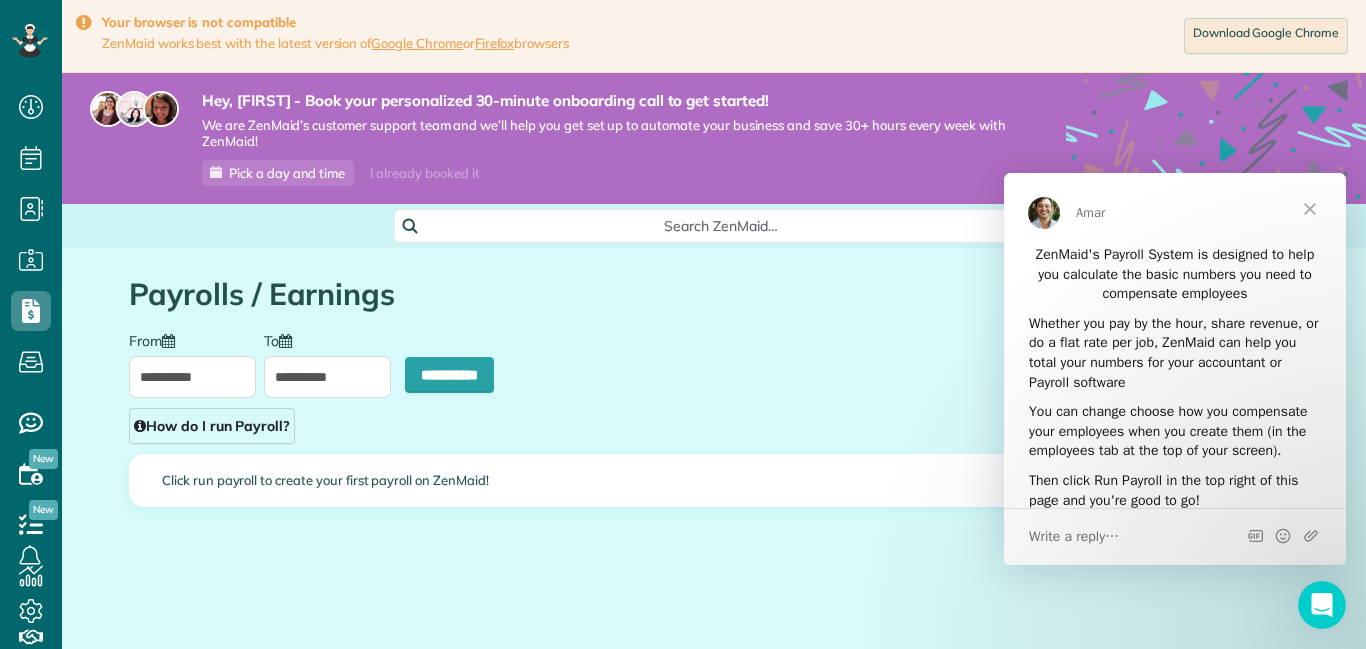 click on "Click run payroll to create your first payroll on ZenMaid!" at bounding box center (714, 480) 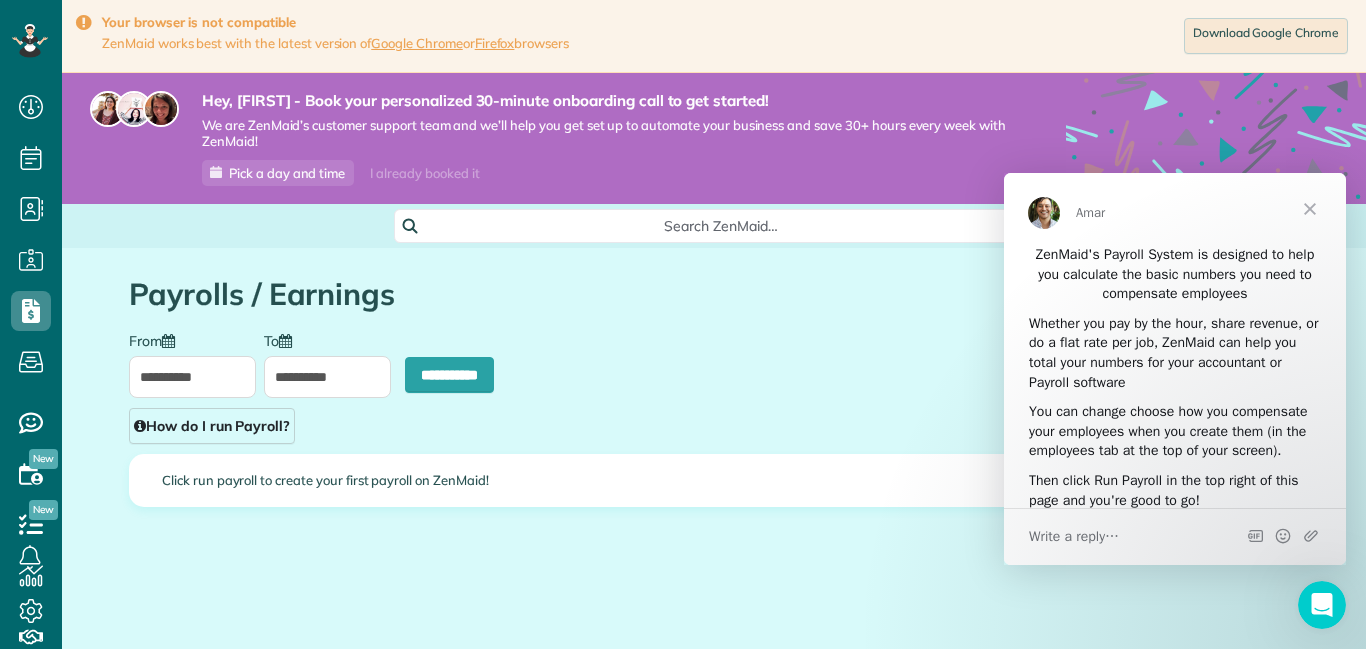 scroll, scrollTop: 10, scrollLeft: 0, axis: vertical 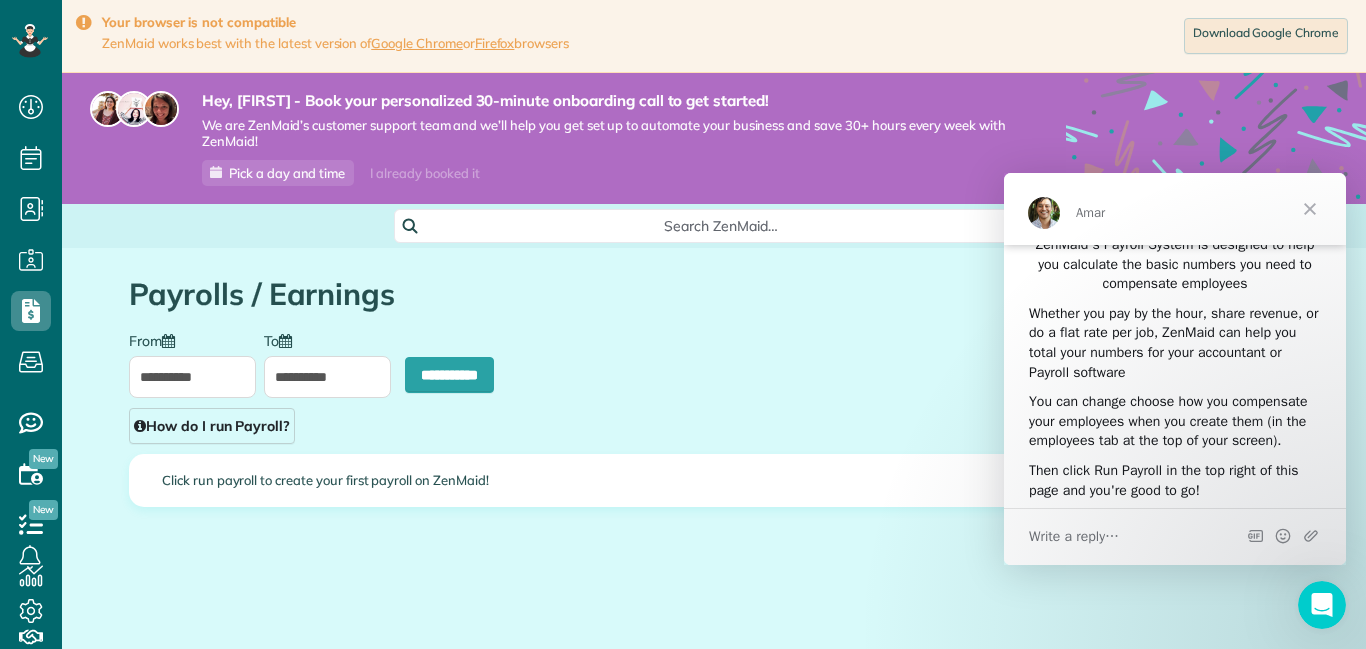click at bounding box center [1310, 209] 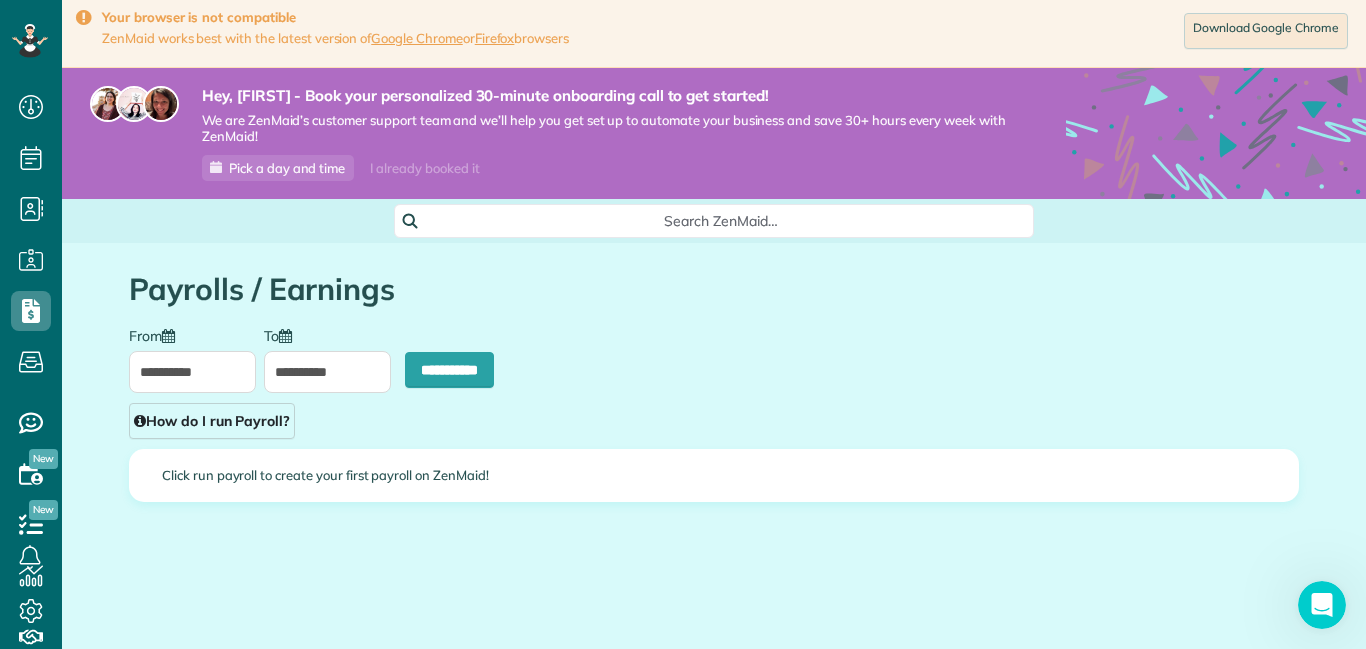 scroll, scrollTop: 6, scrollLeft: 0, axis: vertical 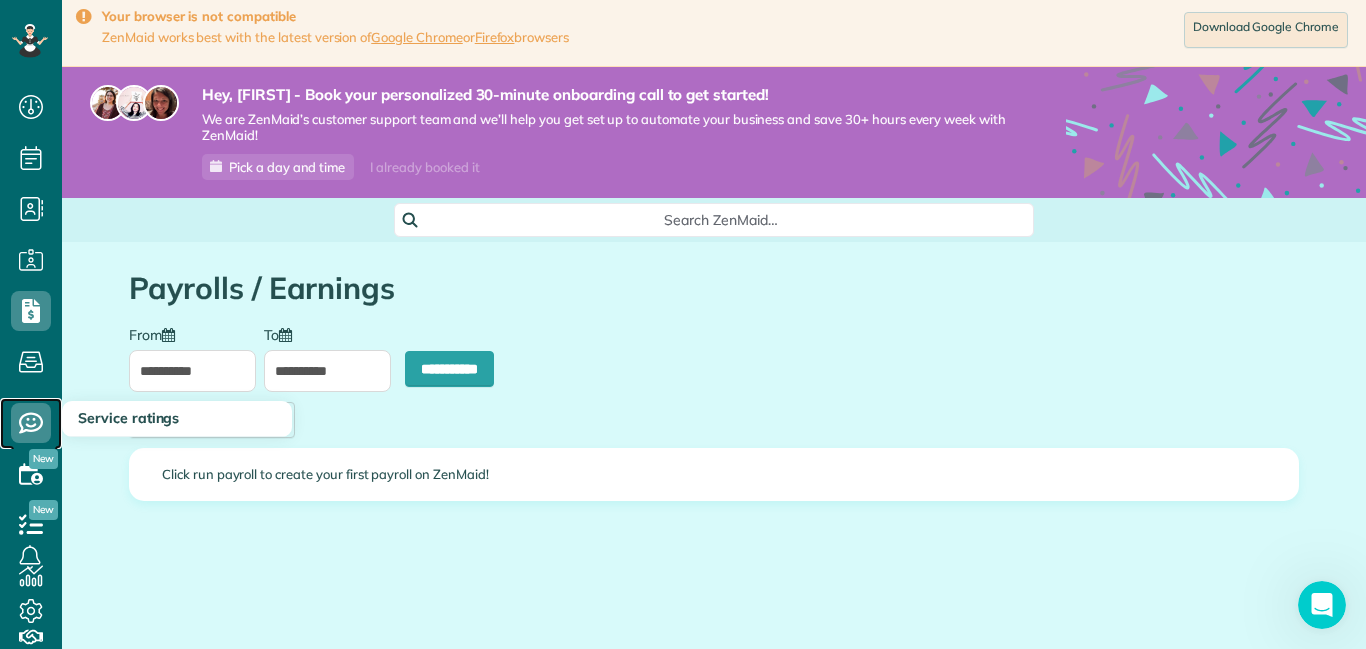 click 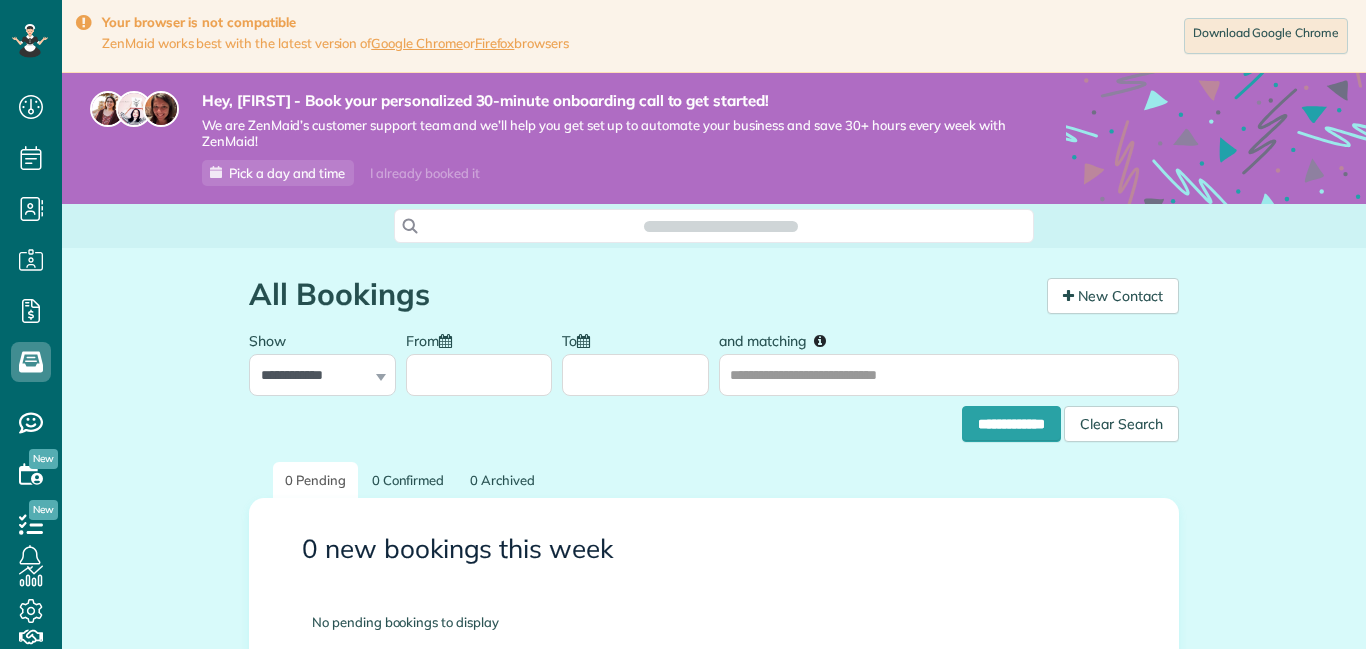 scroll, scrollTop: 0, scrollLeft: 0, axis: both 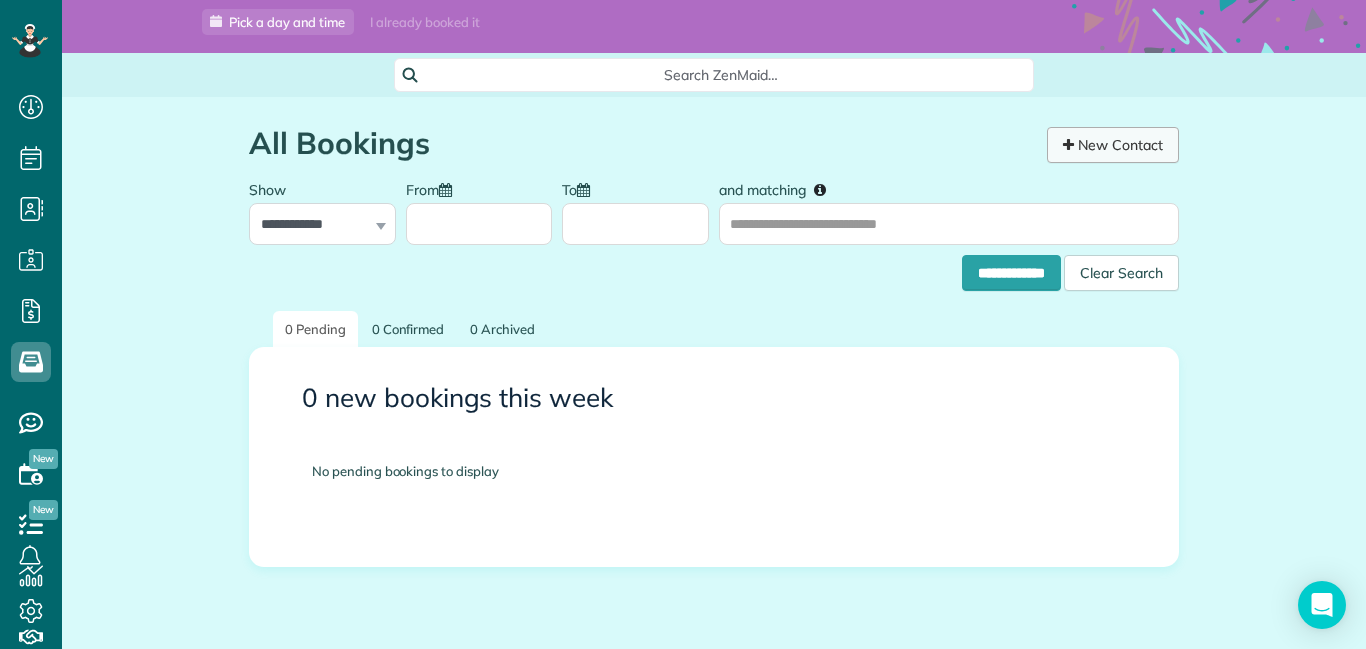 click on "New Contact" at bounding box center [1113, 145] 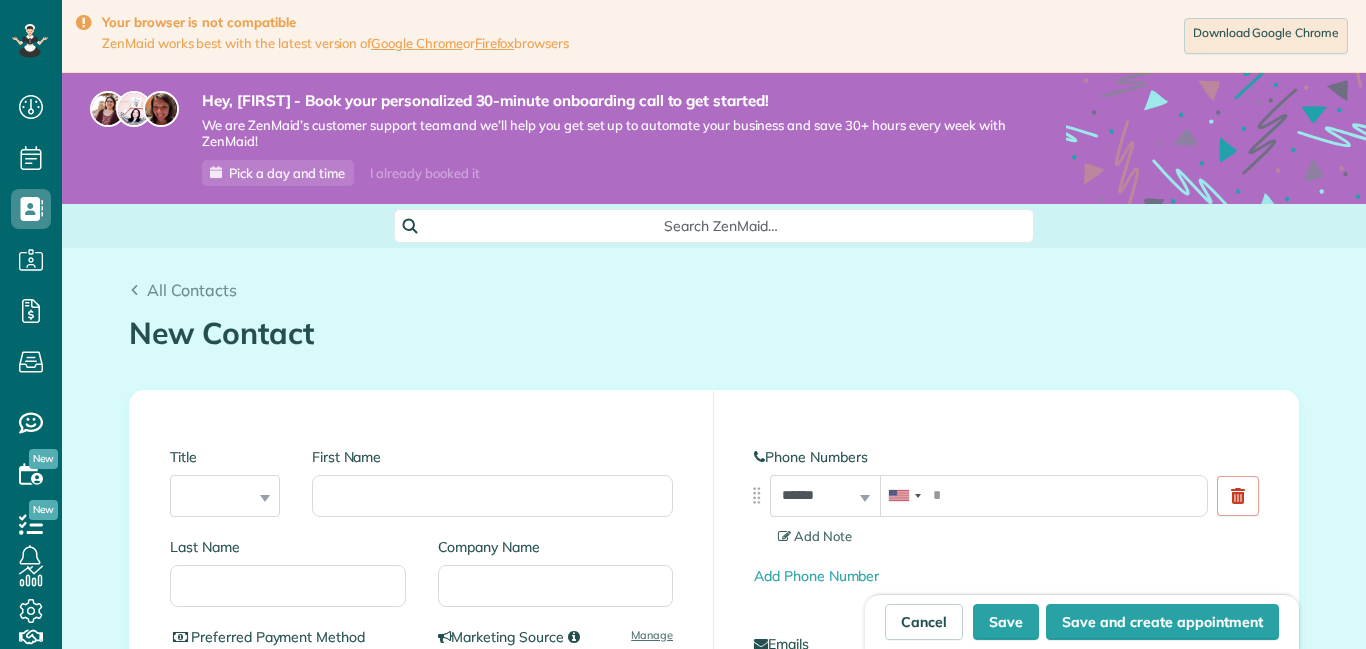 scroll, scrollTop: 0, scrollLeft: 0, axis: both 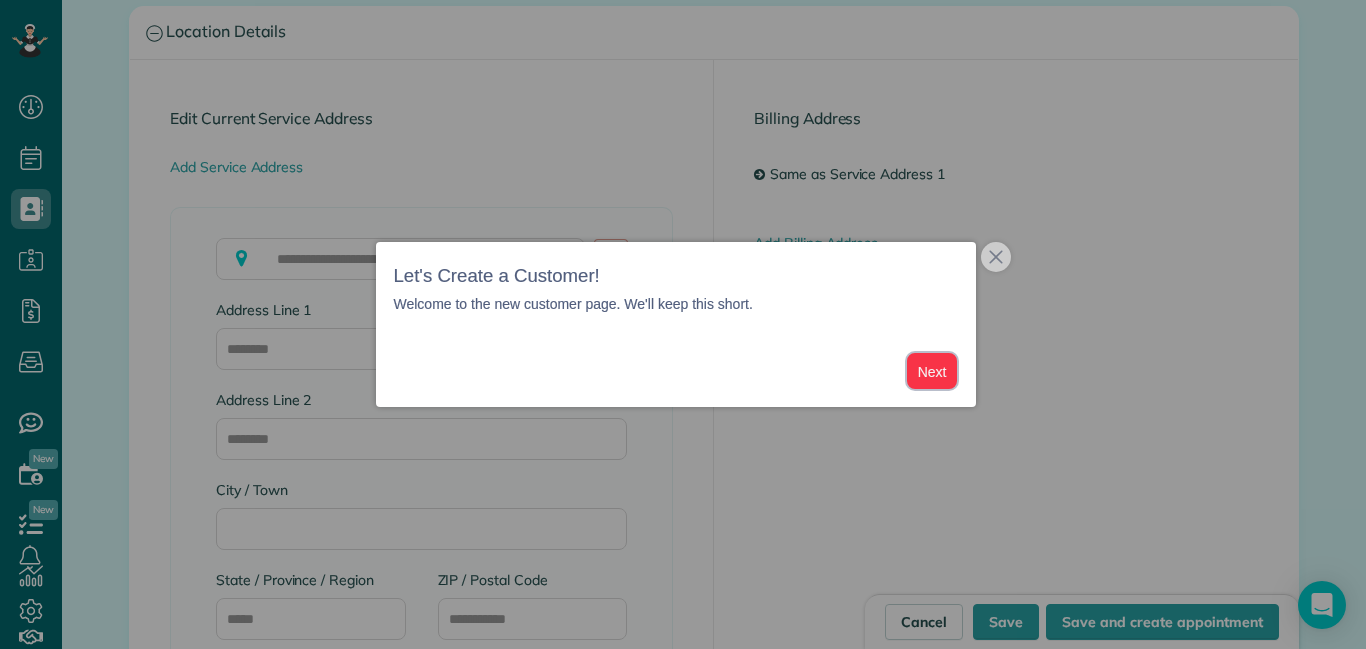 click on "Next" at bounding box center [932, 371] 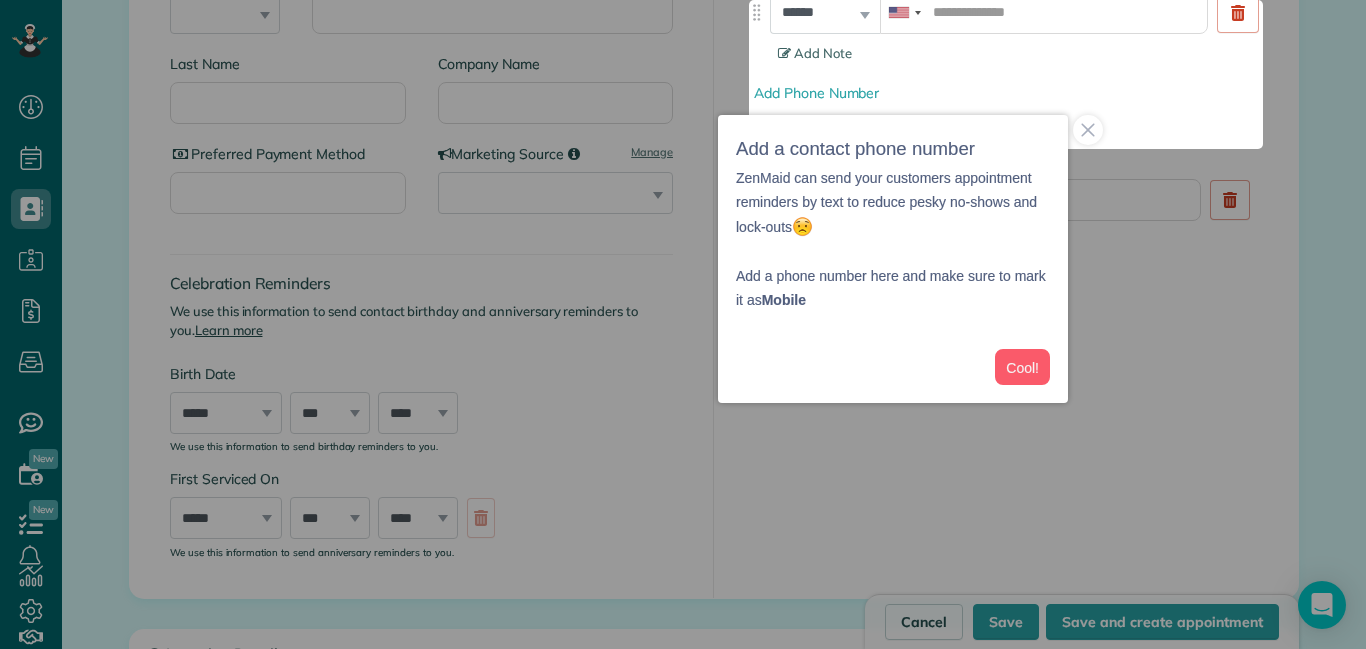 scroll, scrollTop: 334, scrollLeft: 0, axis: vertical 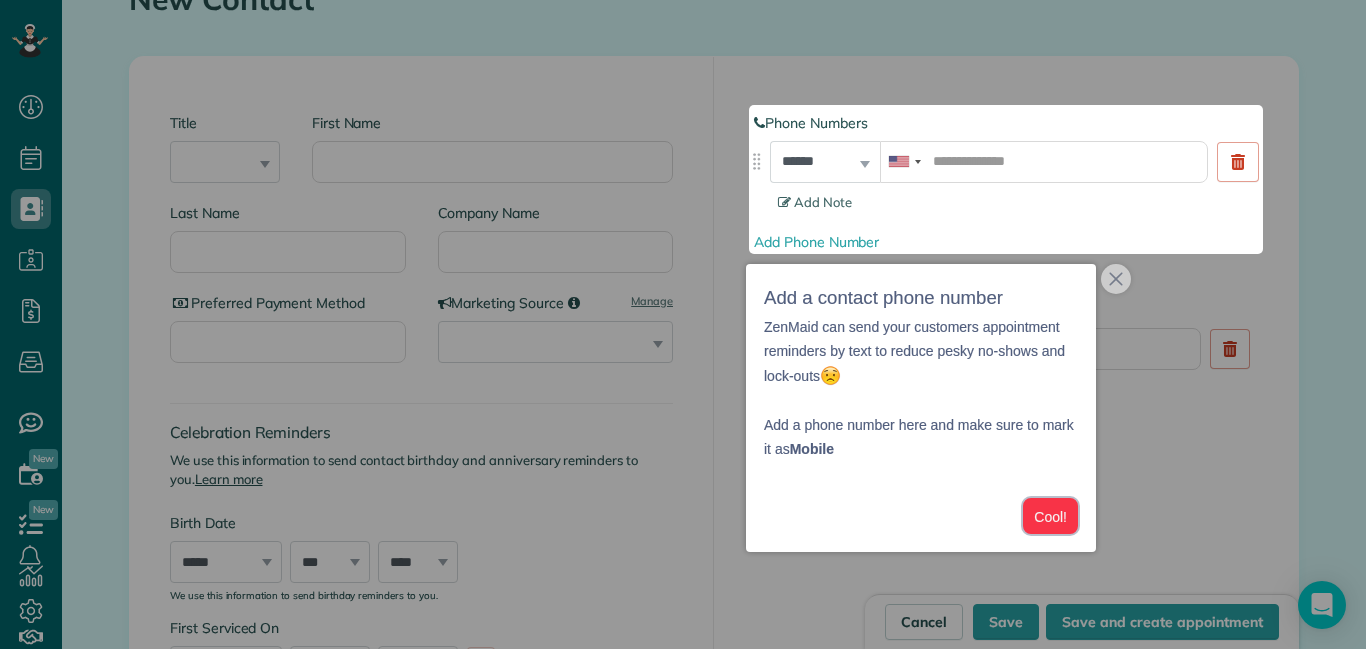 click on "Cool!" at bounding box center (1050, 516) 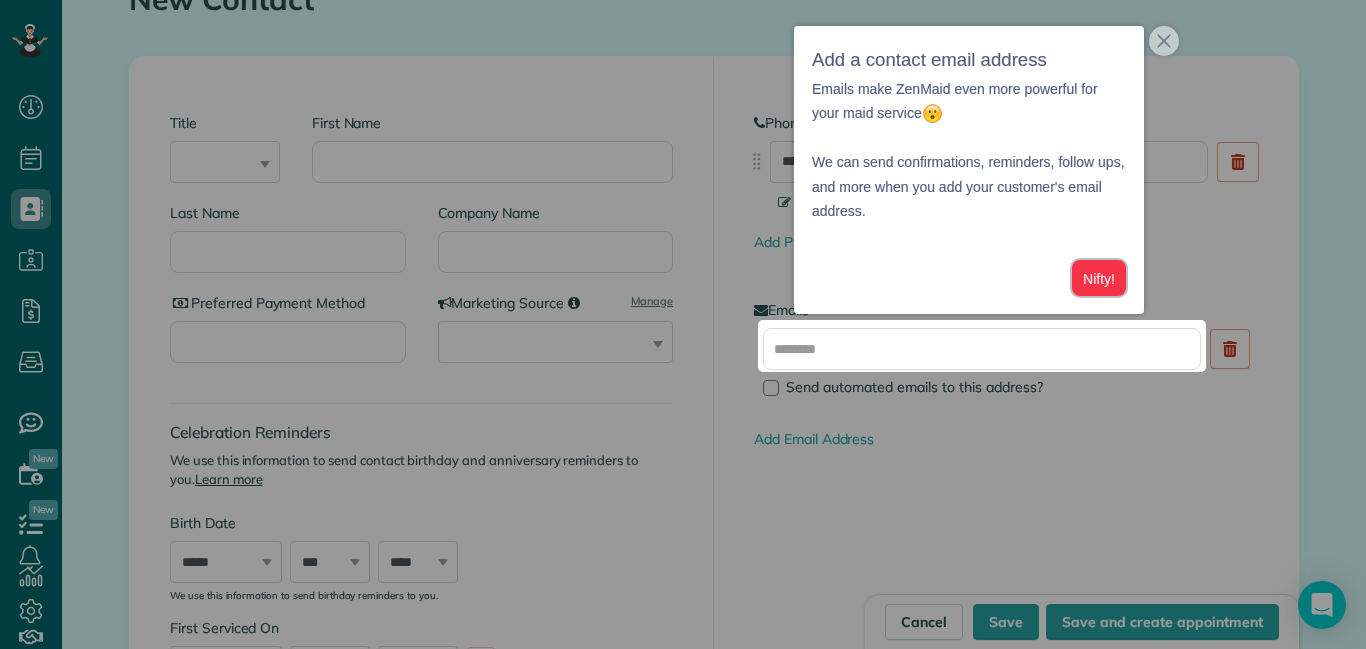 click on "Nifty!" at bounding box center [1099, 278] 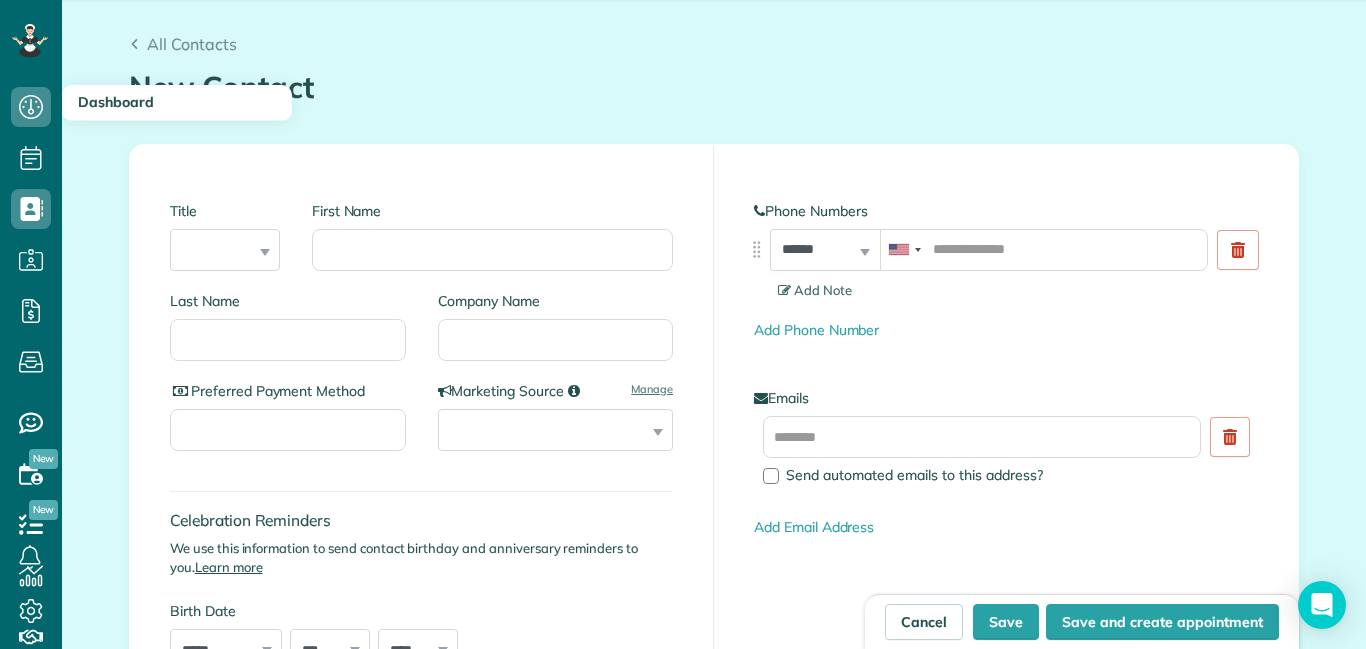 scroll, scrollTop: 210, scrollLeft: 0, axis: vertical 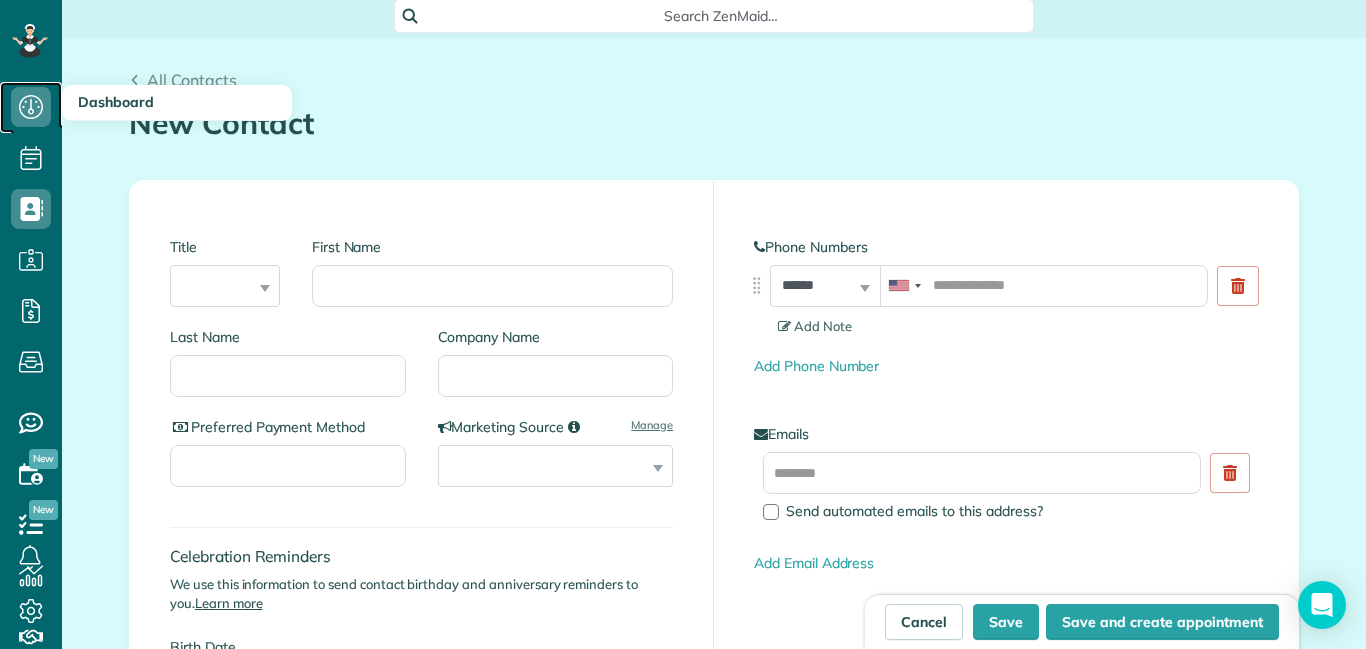 click 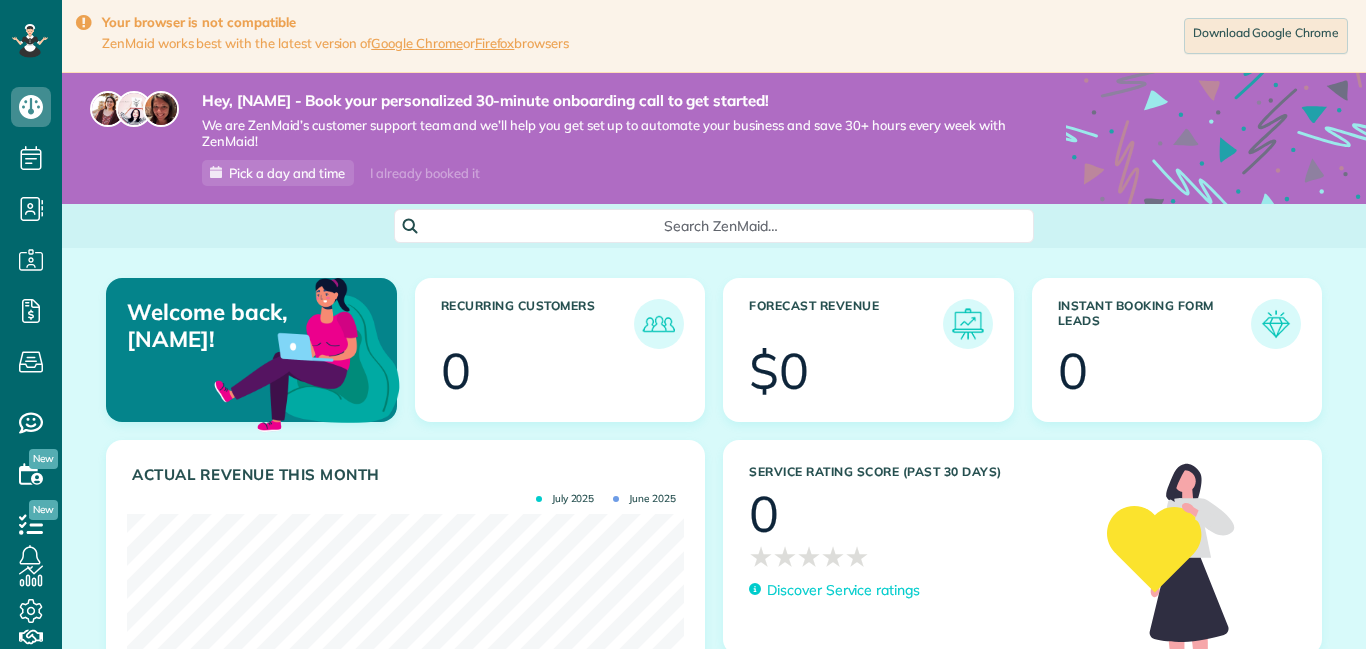 scroll, scrollTop: 0, scrollLeft: 0, axis: both 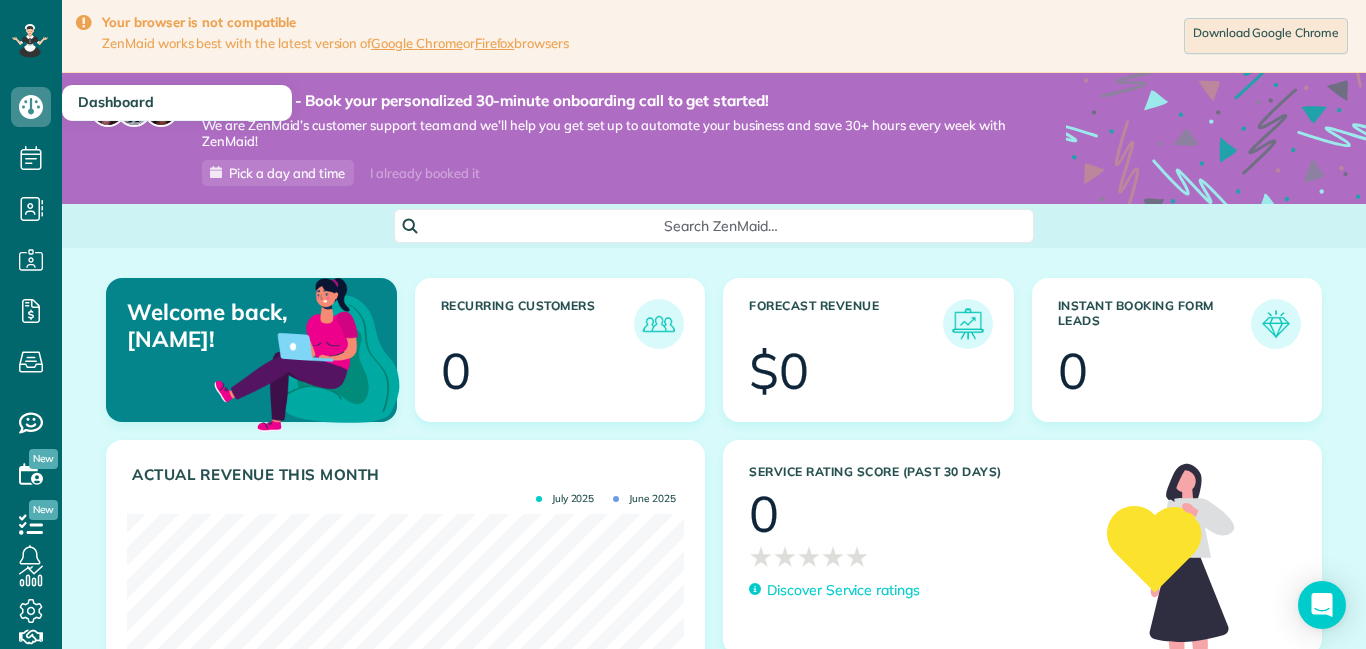 click at bounding box center [103, 138] 